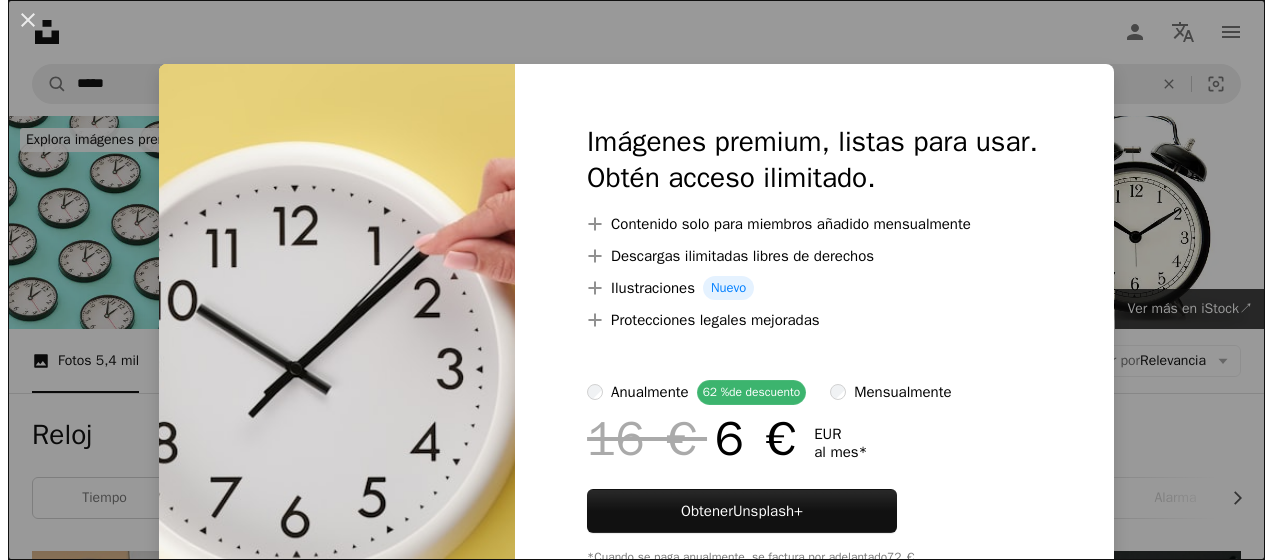 scroll, scrollTop: 1231, scrollLeft: 0, axis: vertical 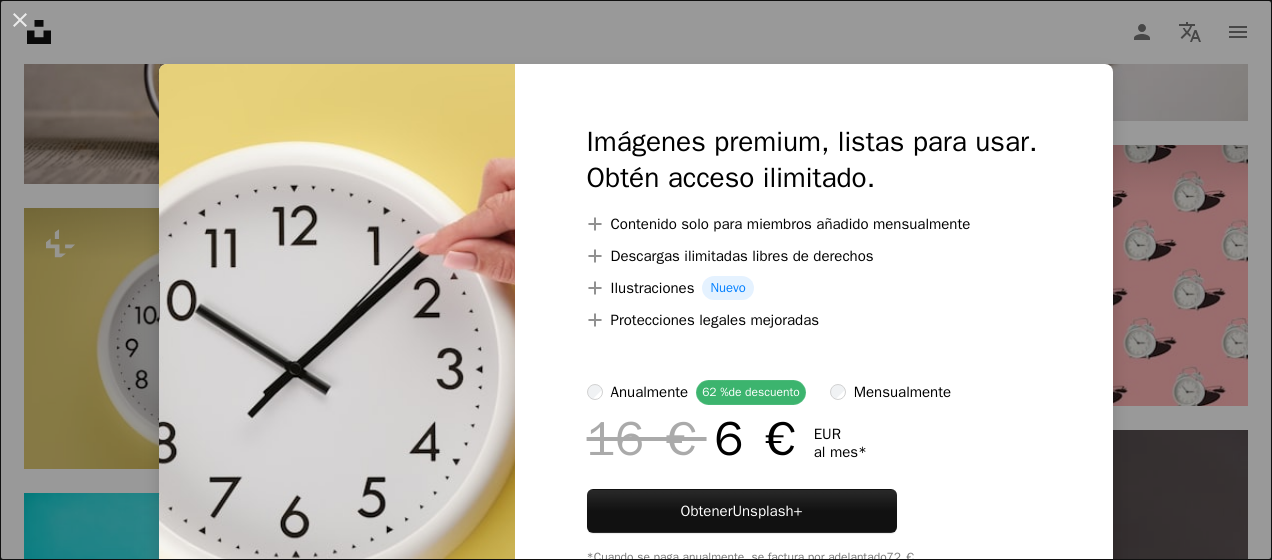 click on "An X shape Imágenes premium, listas para usar. Obtén acceso ilimitado. A plus sign Contenido solo para miembros añadido mensualmente A plus sign Descargas ilimitadas libres de derechos A plus sign Ilustraciones  Nuevo A plus sign Protecciones legales mejoradas anualmente 62 %  de descuento mensualmente 16 €   6 € EUR al mes * Obtener  Unsplash+ *Cuando se paga anualmente, se factura por adelantado  72 € Más los impuestos aplicables. Se renueva automáticamente. Cancela cuando quieras." at bounding box center (636, 280) 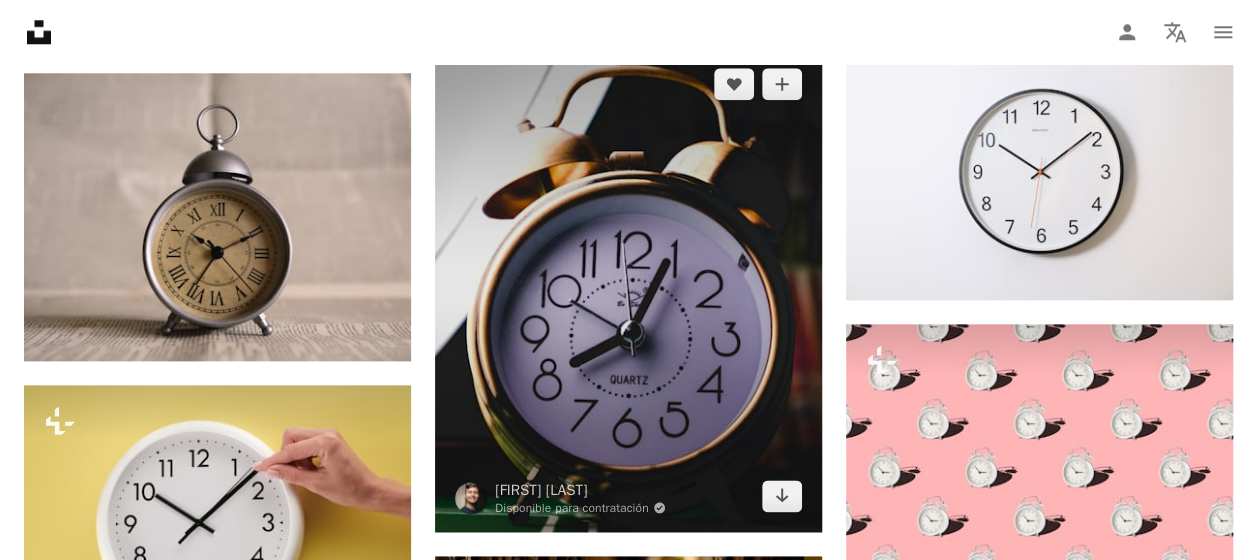 scroll, scrollTop: 1042, scrollLeft: 0, axis: vertical 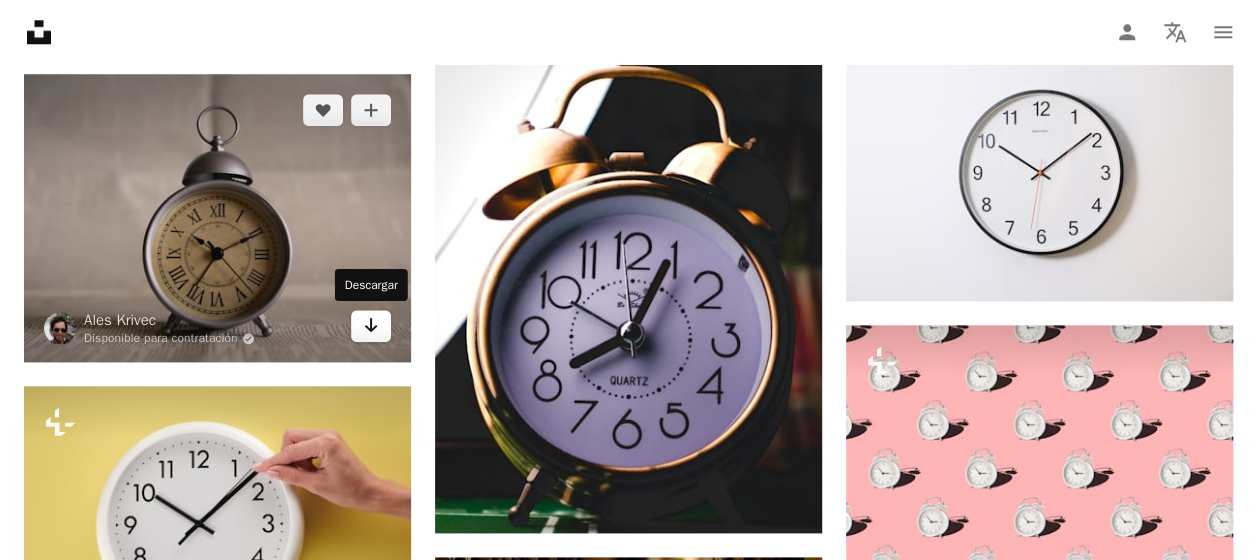 click on "Arrow pointing down" 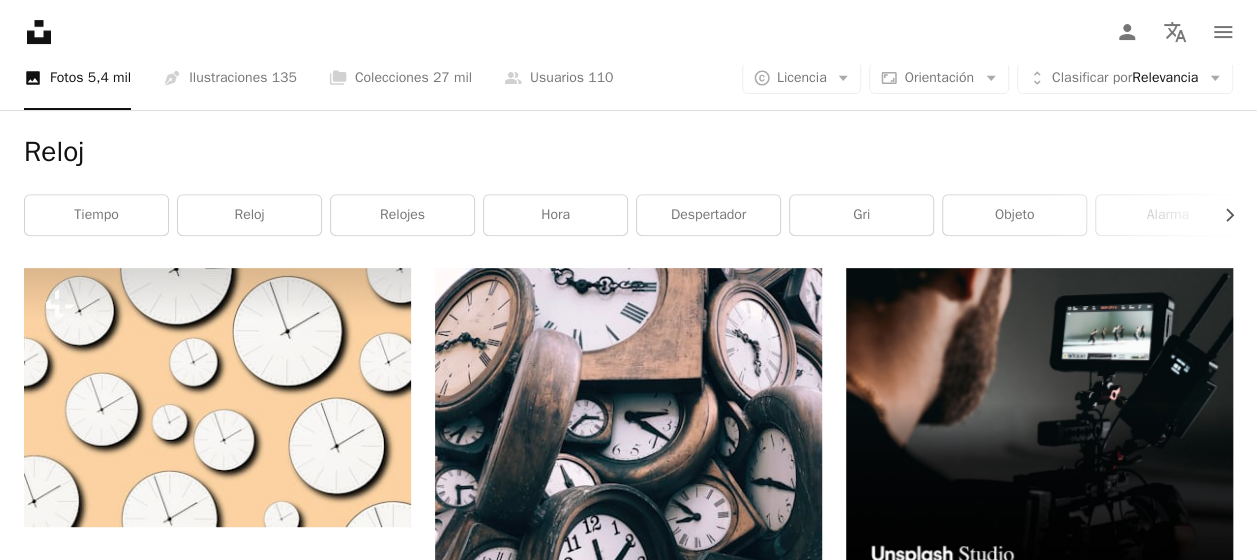 scroll, scrollTop: 0, scrollLeft: 0, axis: both 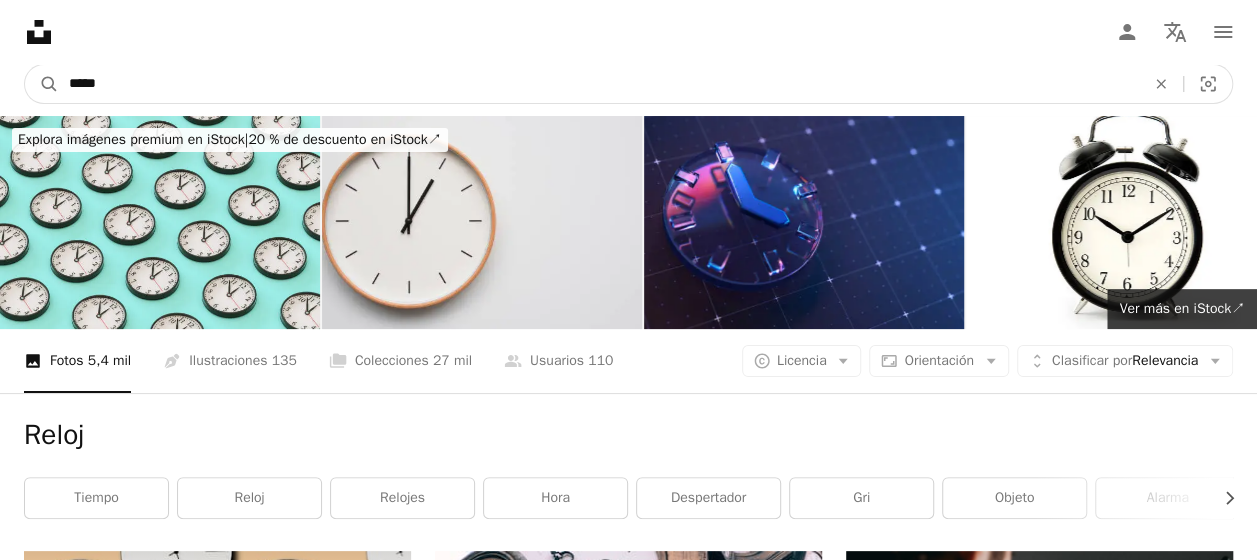 click on "*****" at bounding box center [599, 84] 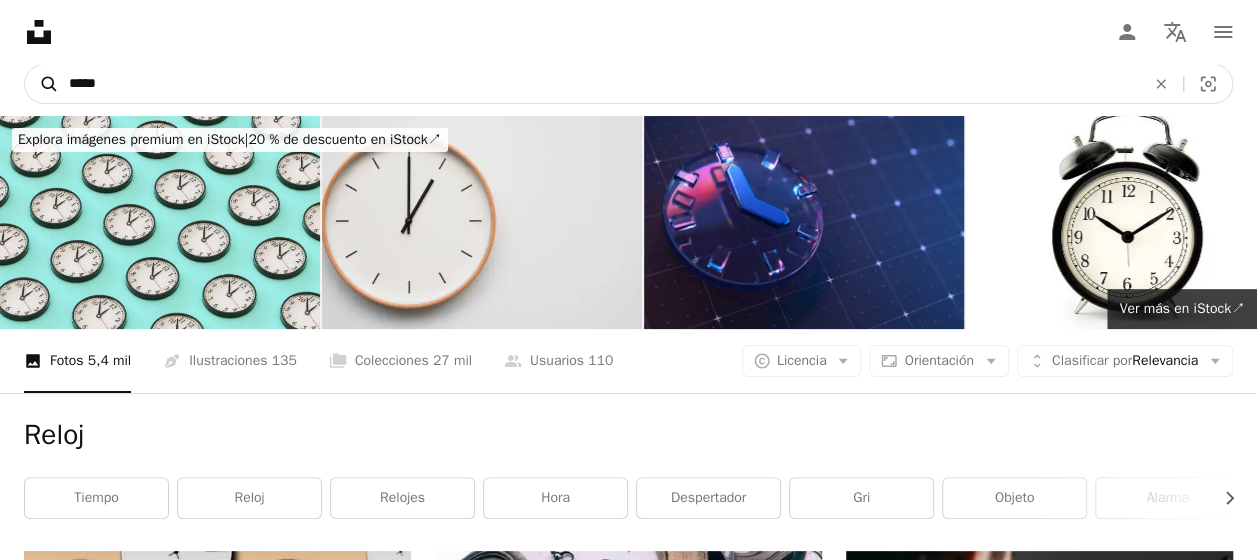 drag, startPoint x: 396, startPoint y: 80, endPoint x: 54, endPoint y: 70, distance: 342.14618 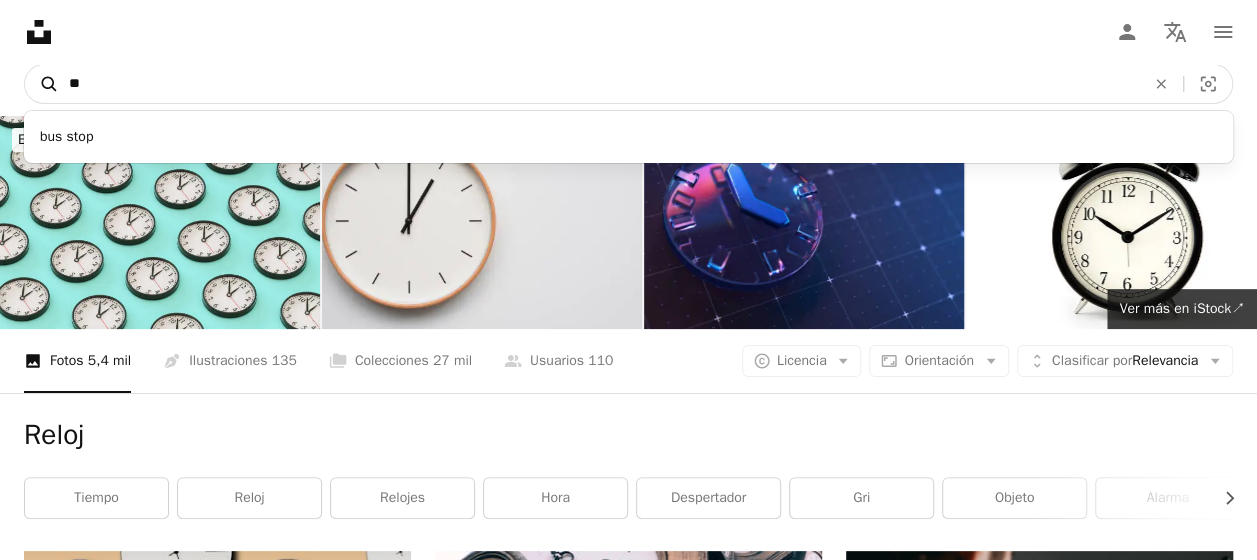 type on "*" 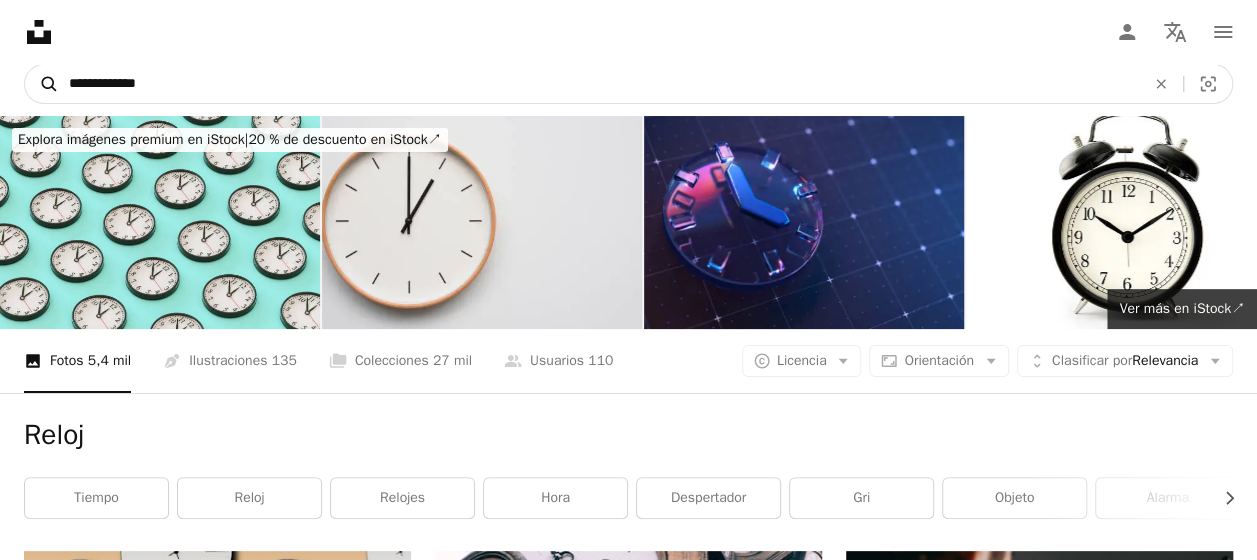 type on "**********" 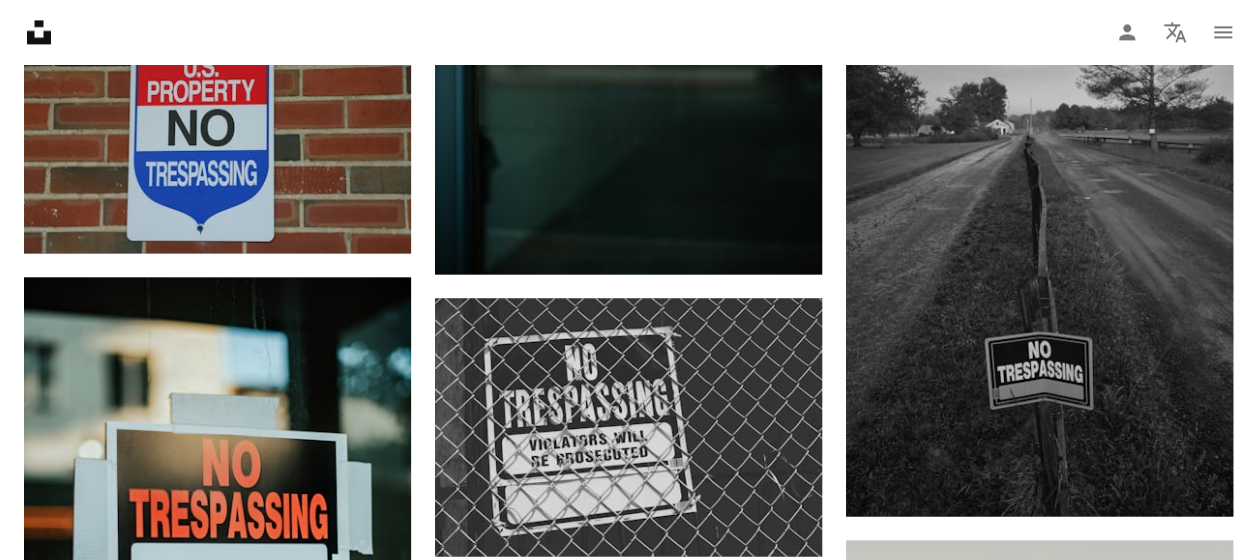 scroll, scrollTop: 0, scrollLeft: 0, axis: both 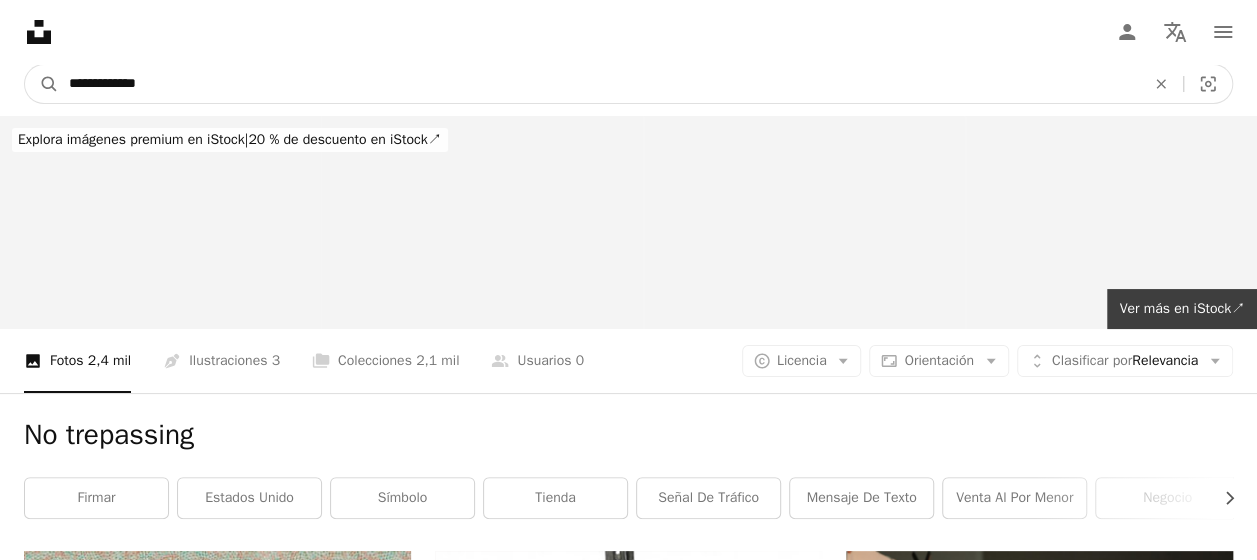 click on "**********" at bounding box center (599, 84) 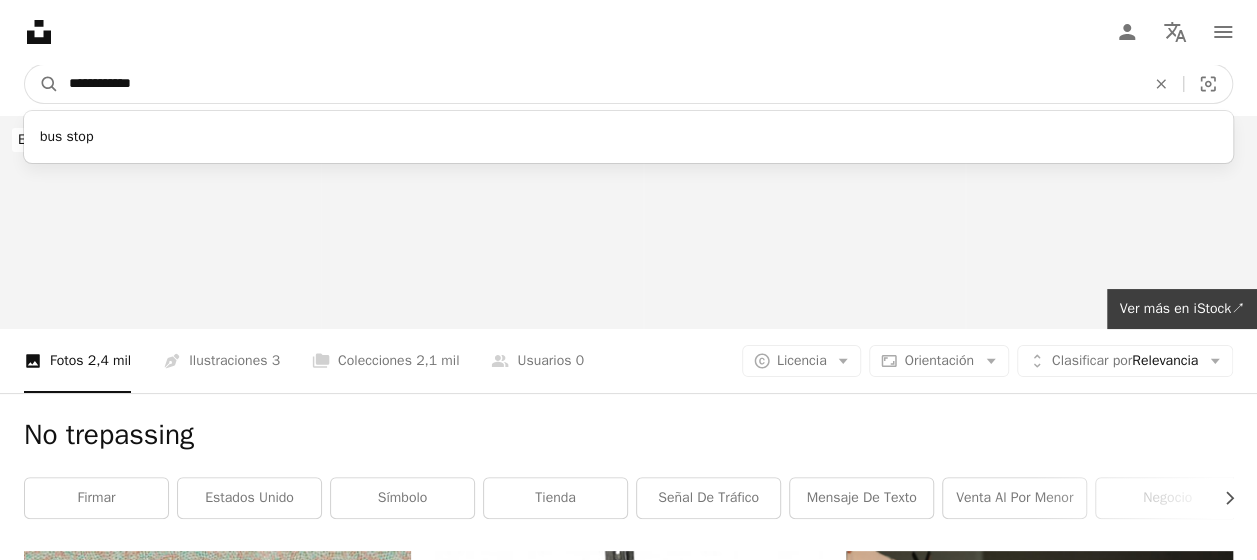 type on "**********" 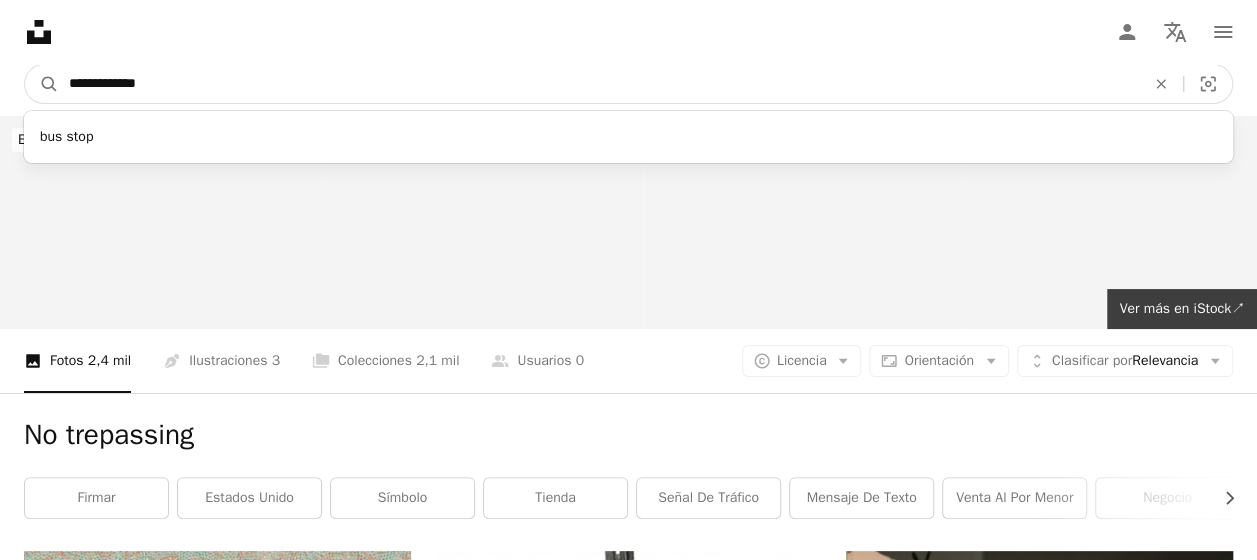 click on "A magnifying glass" at bounding box center [42, 84] 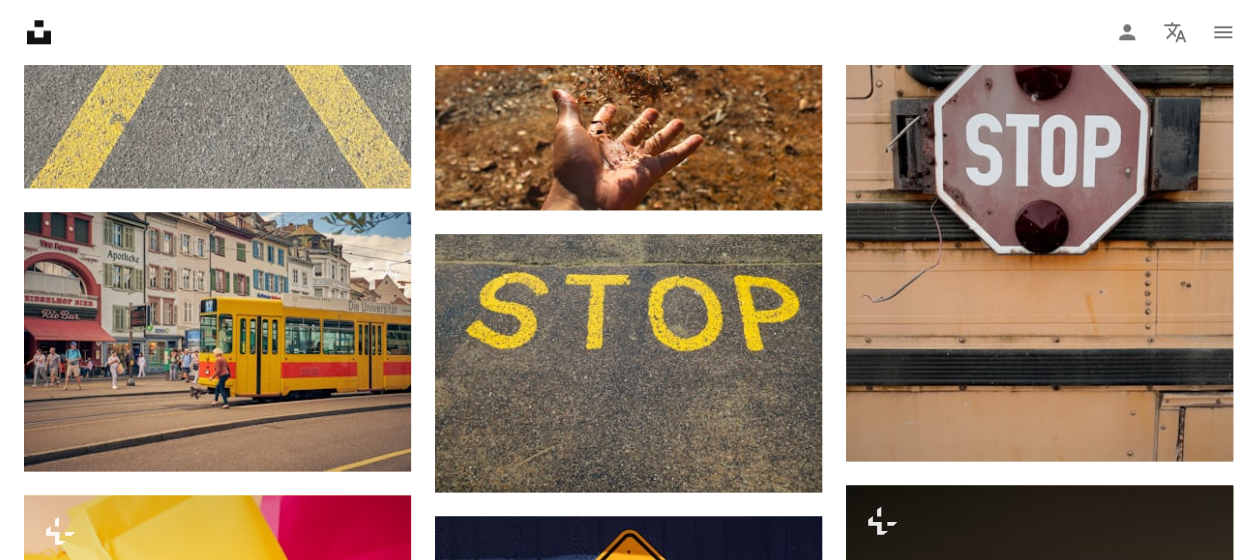 scroll, scrollTop: 1107, scrollLeft: 0, axis: vertical 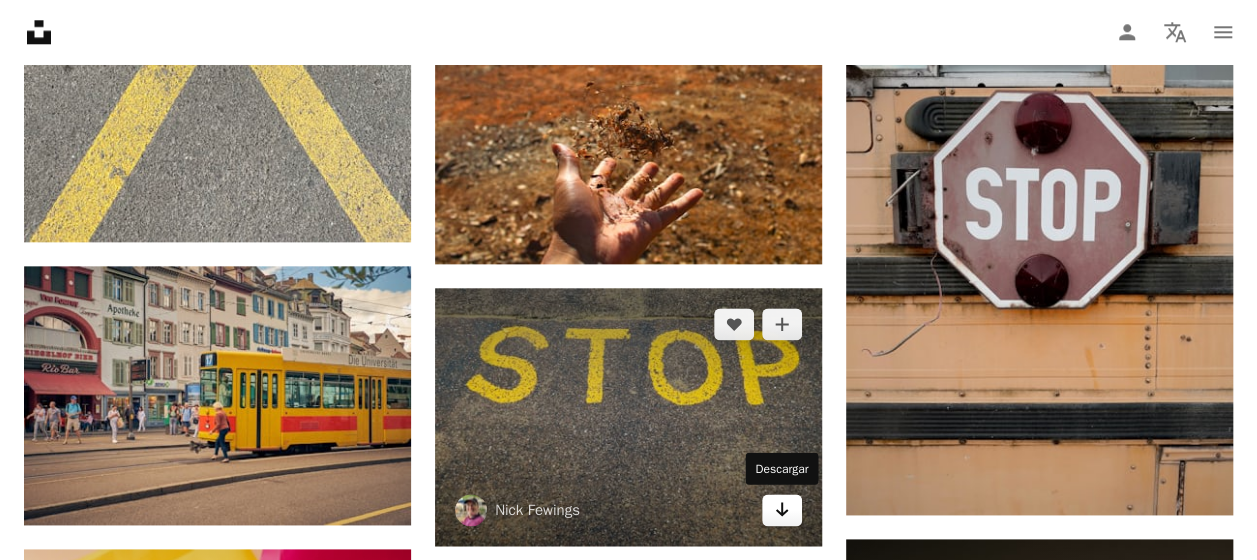 click on "Arrow pointing down" at bounding box center (782, 510) 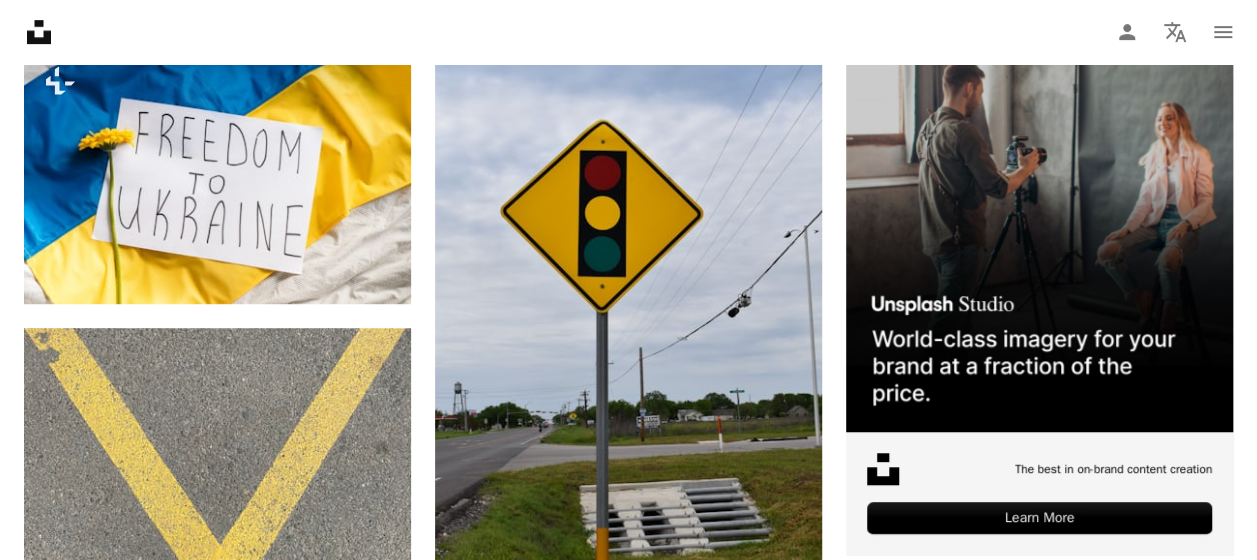 scroll, scrollTop: 0, scrollLeft: 0, axis: both 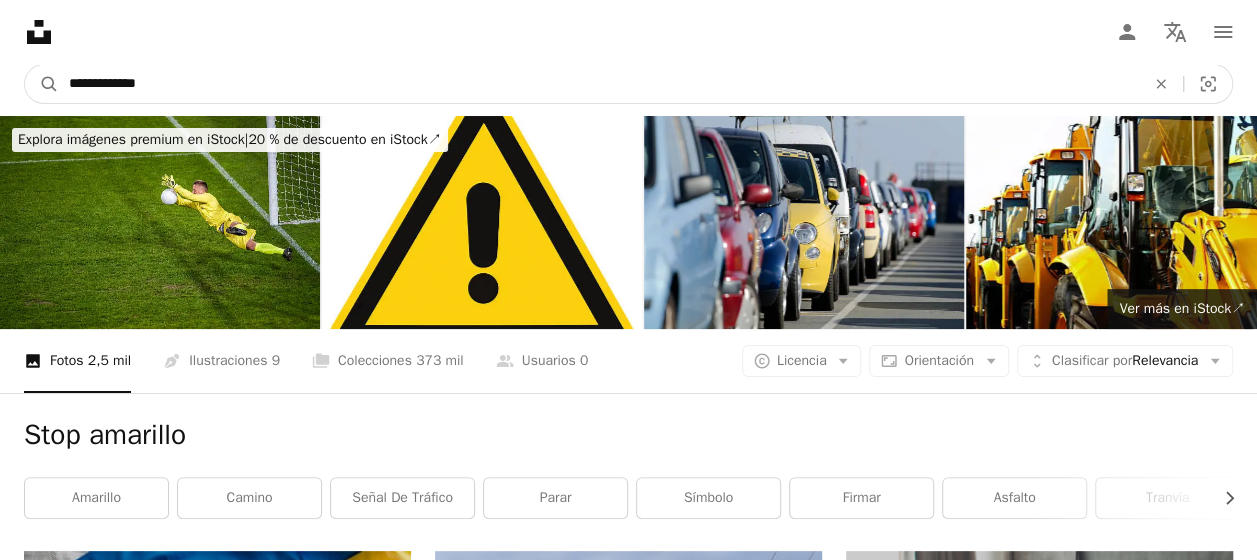 click on "**********" at bounding box center [599, 84] 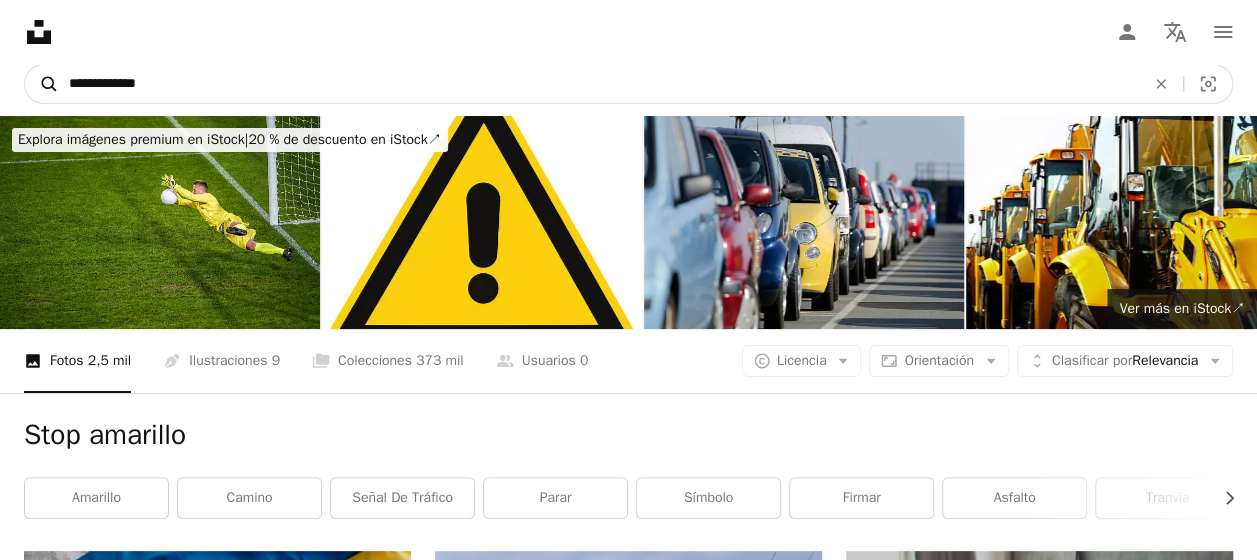 drag, startPoint x: 280, startPoint y: 72, endPoint x: 32, endPoint y: 73, distance: 248.00201 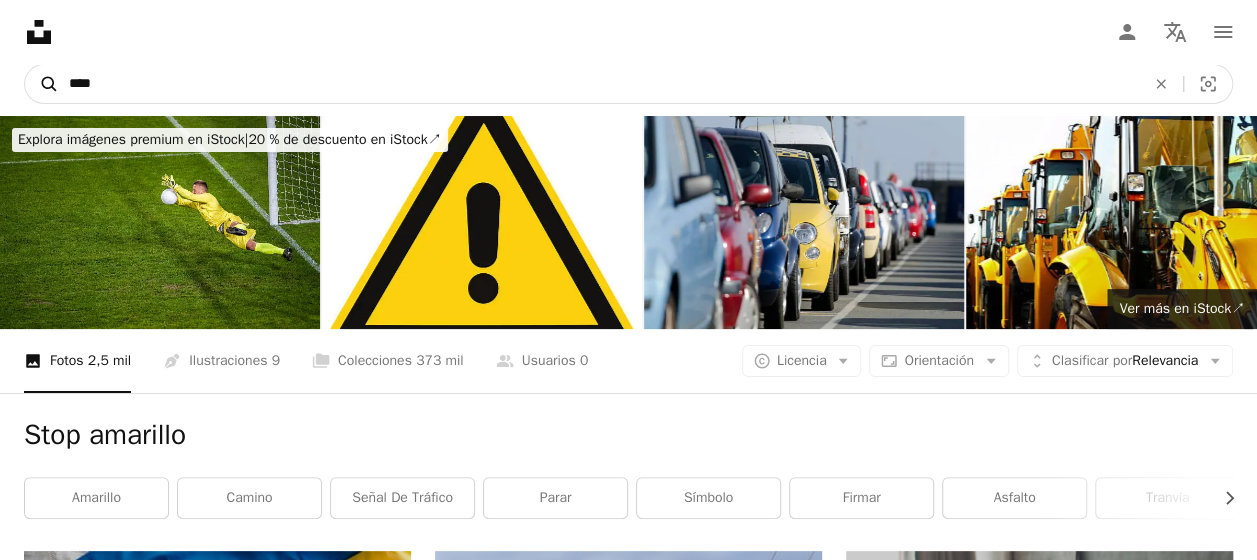 type on "*****" 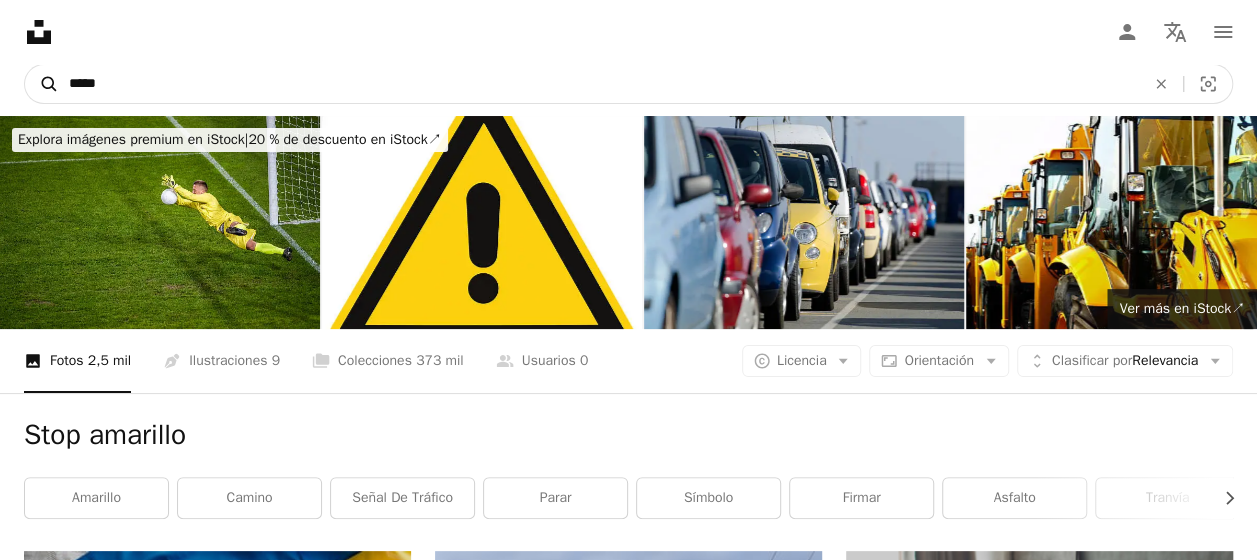 click on "A magnifying glass" at bounding box center [42, 84] 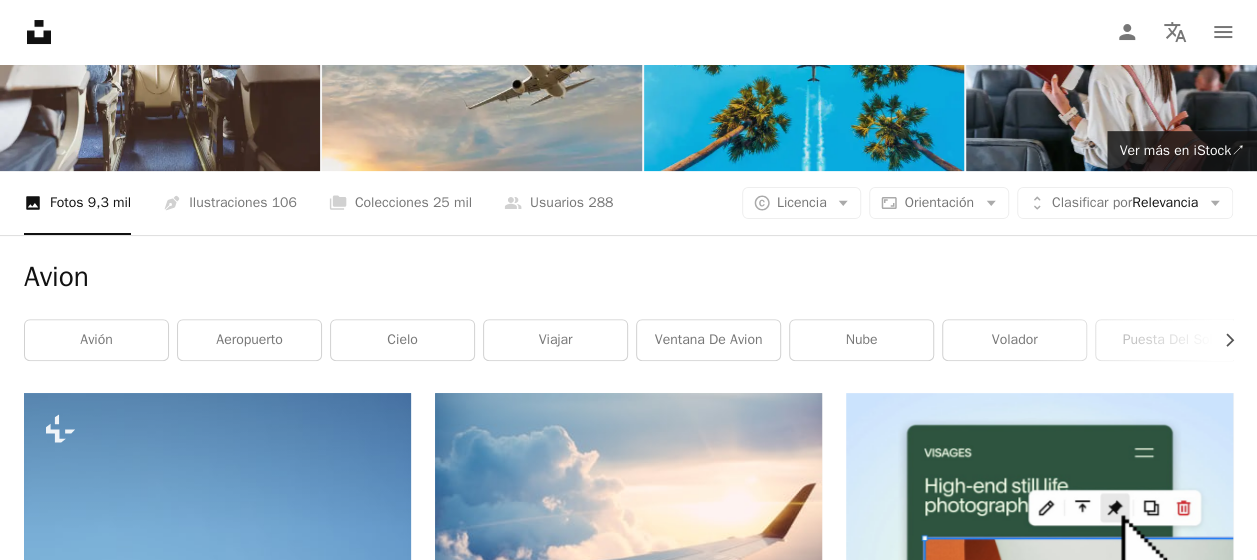 scroll, scrollTop: 0, scrollLeft: 0, axis: both 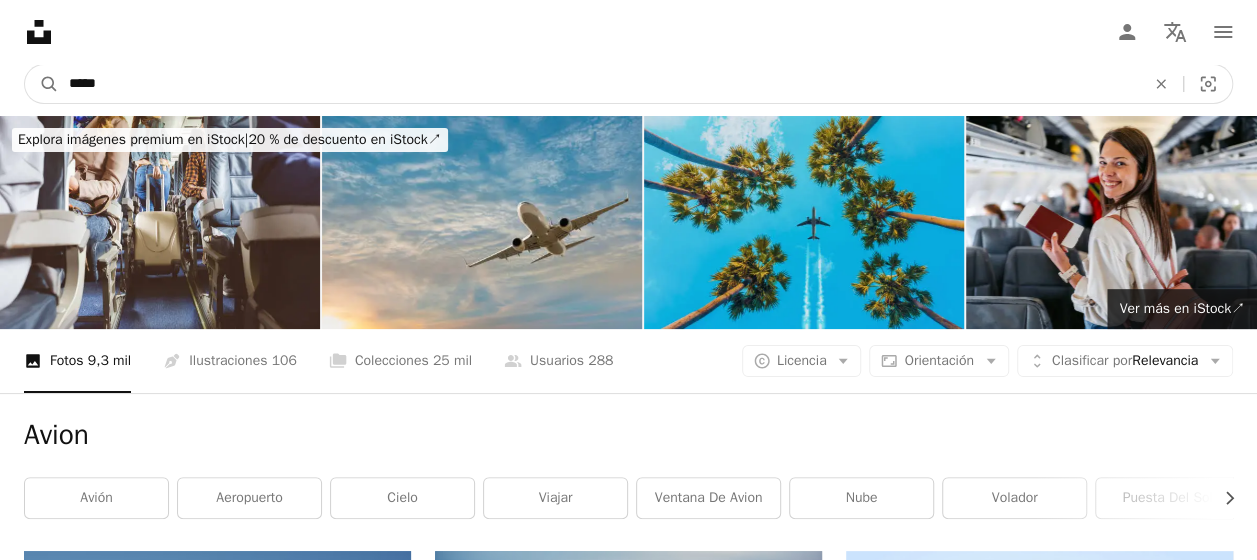 click on "*****" at bounding box center (599, 84) 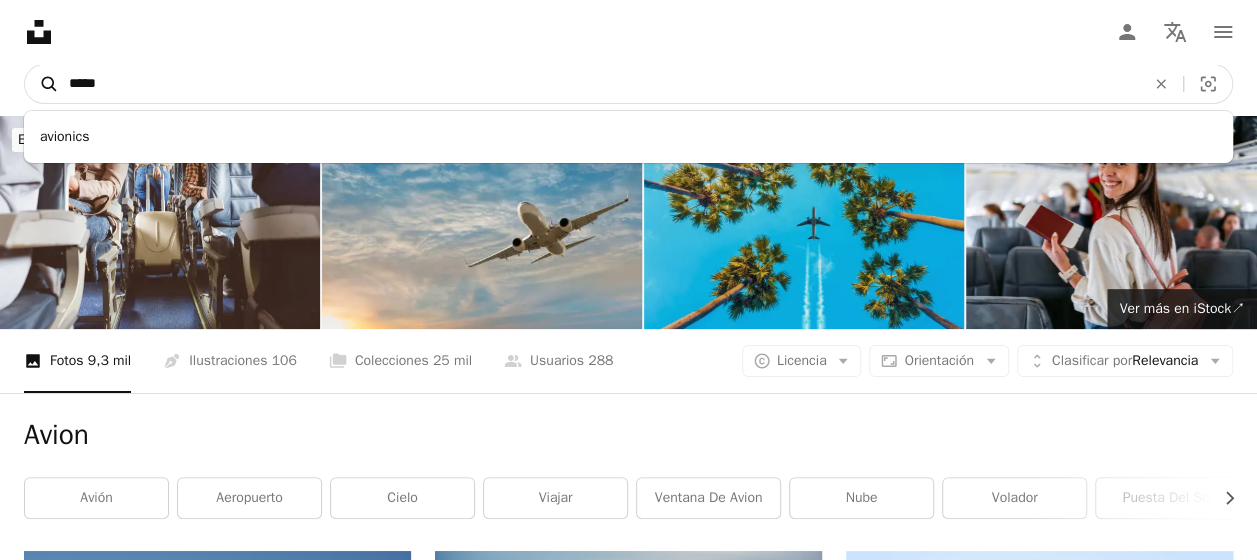 drag, startPoint x: 377, startPoint y: 79, endPoint x: 34, endPoint y: 73, distance: 343.05246 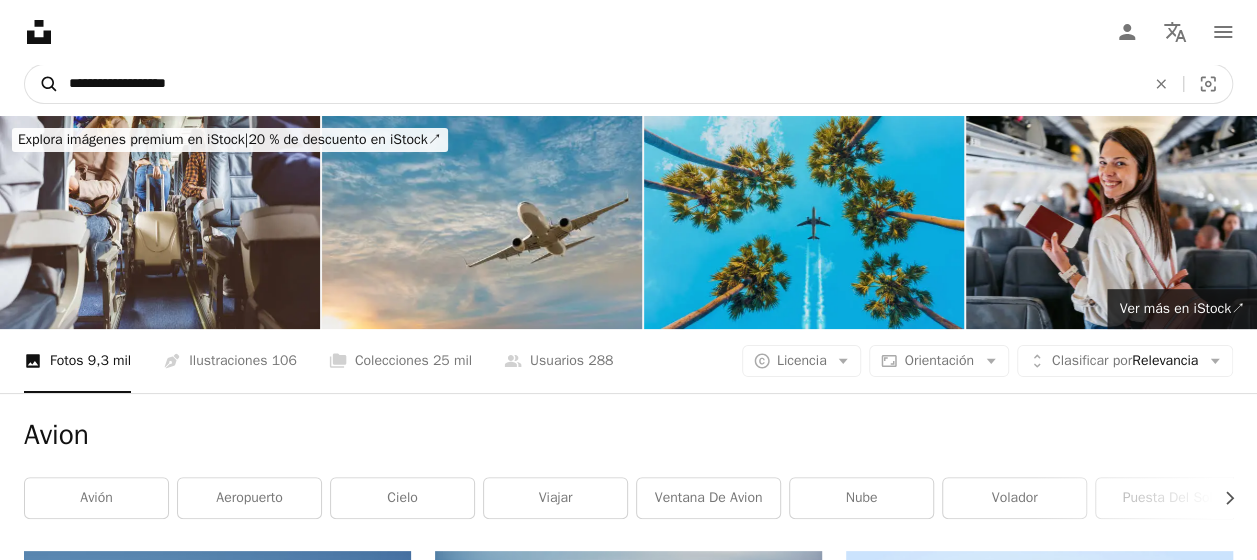 type on "**********" 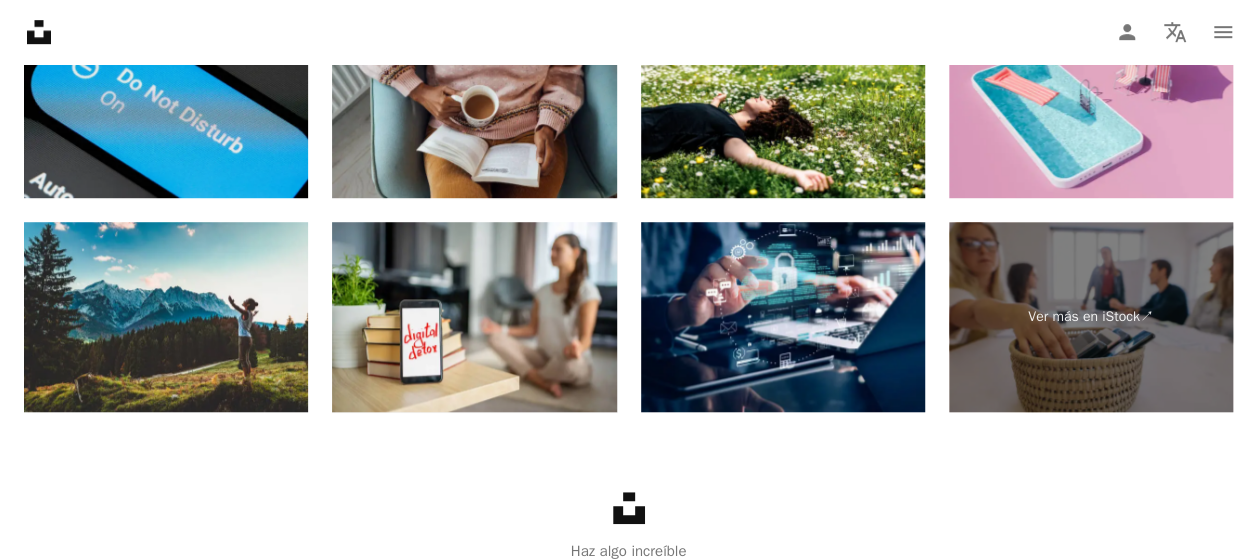 scroll, scrollTop: 4412, scrollLeft: 0, axis: vertical 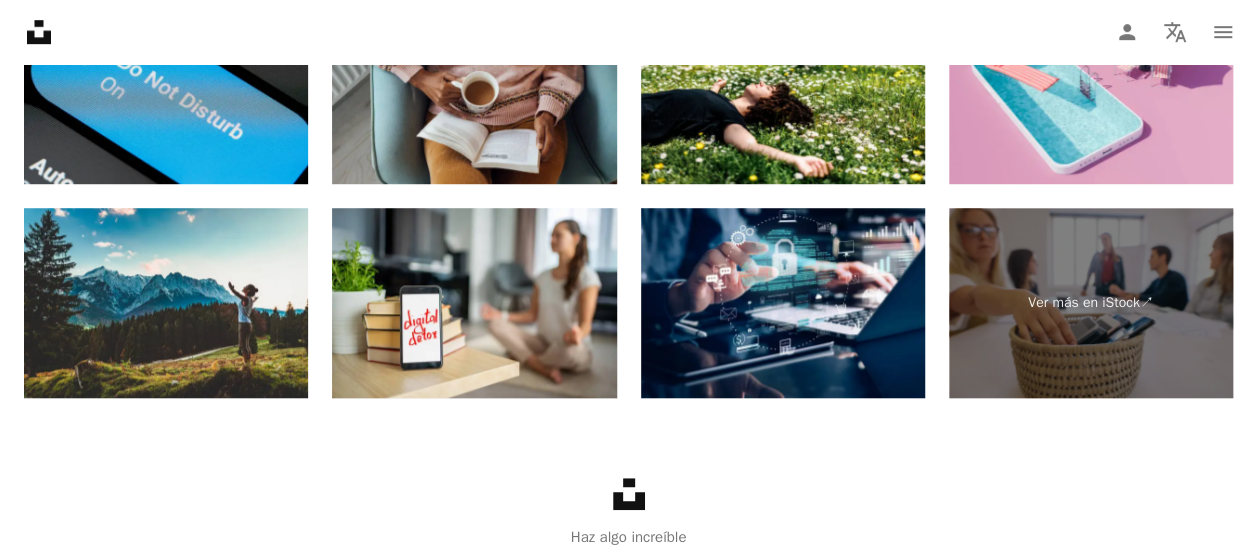 click at bounding box center (166, 90) 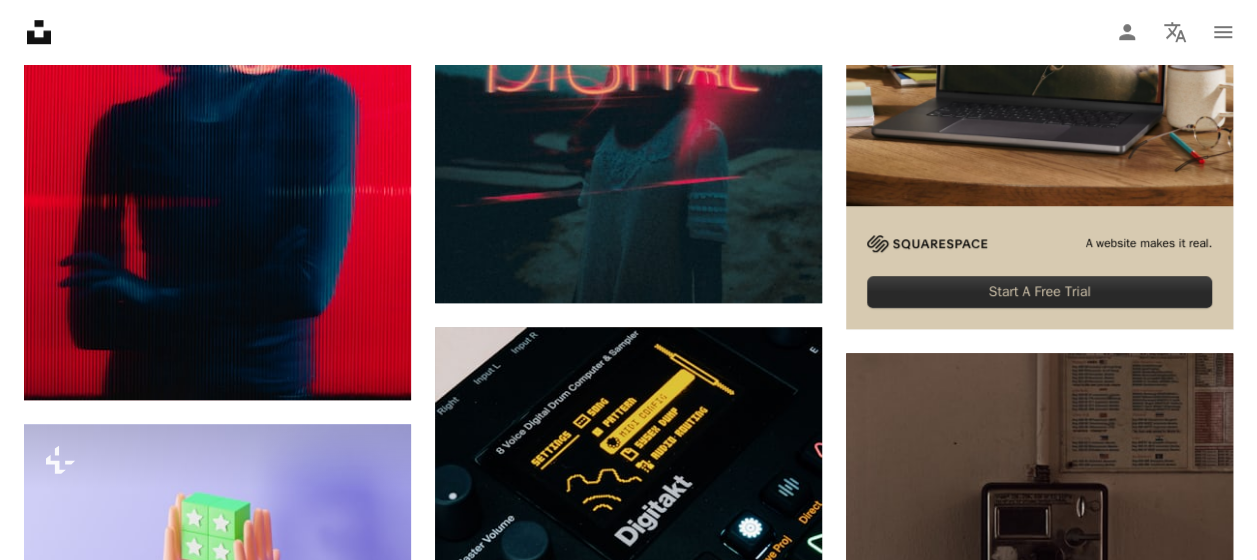 scroll, scrollTop: 0, scrollLeft: 0, axis: both 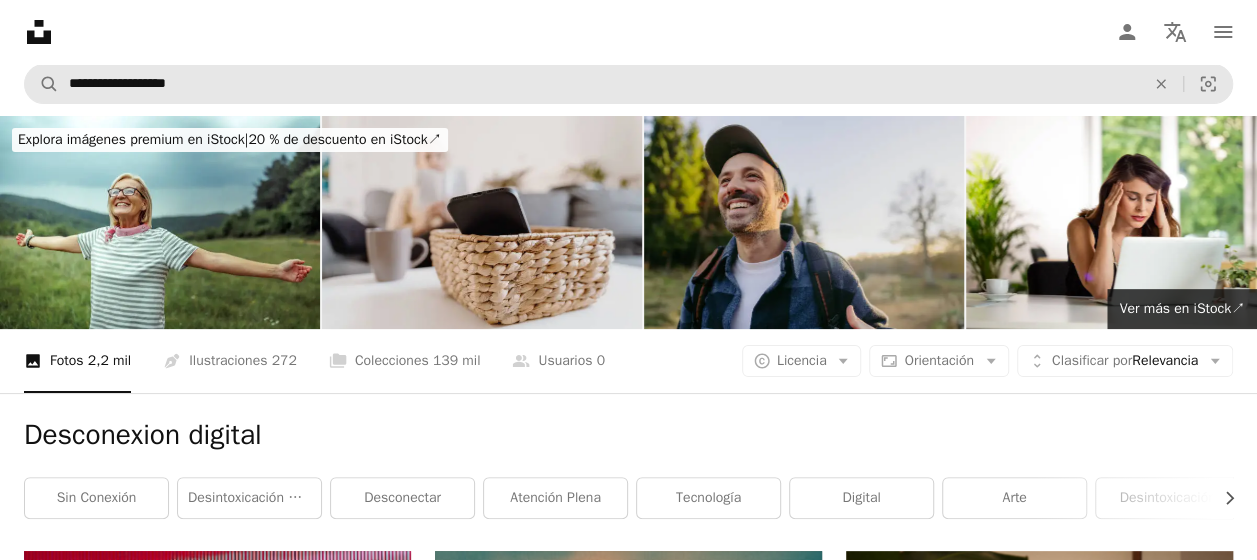 click on "**********" at bounding box center (628, 84) 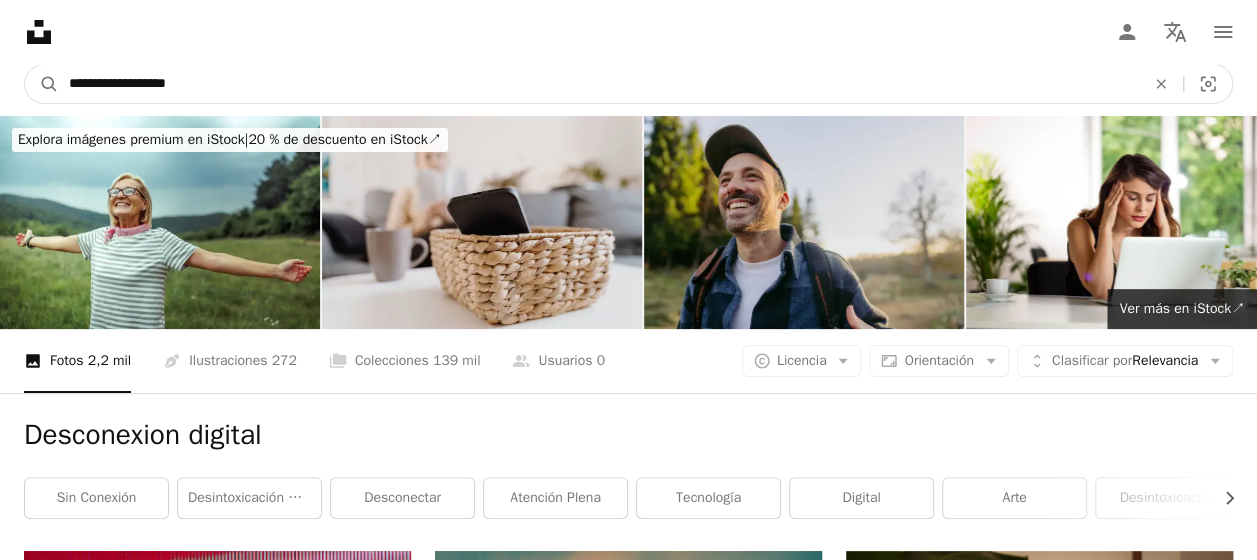 click on "**********" at bounding box center [599, 84] 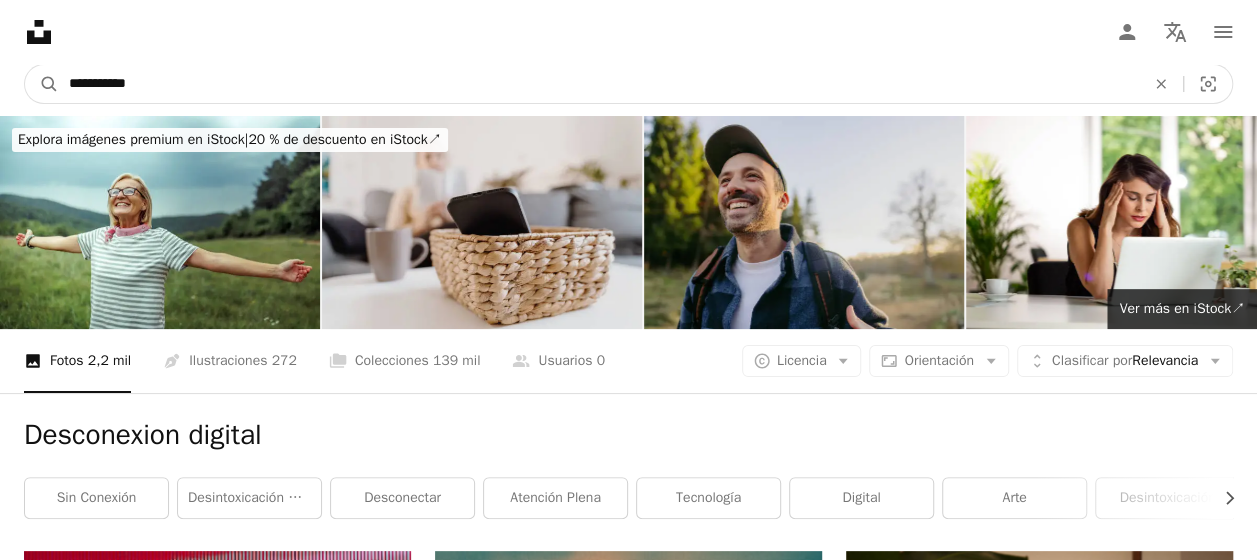 type on "**********" 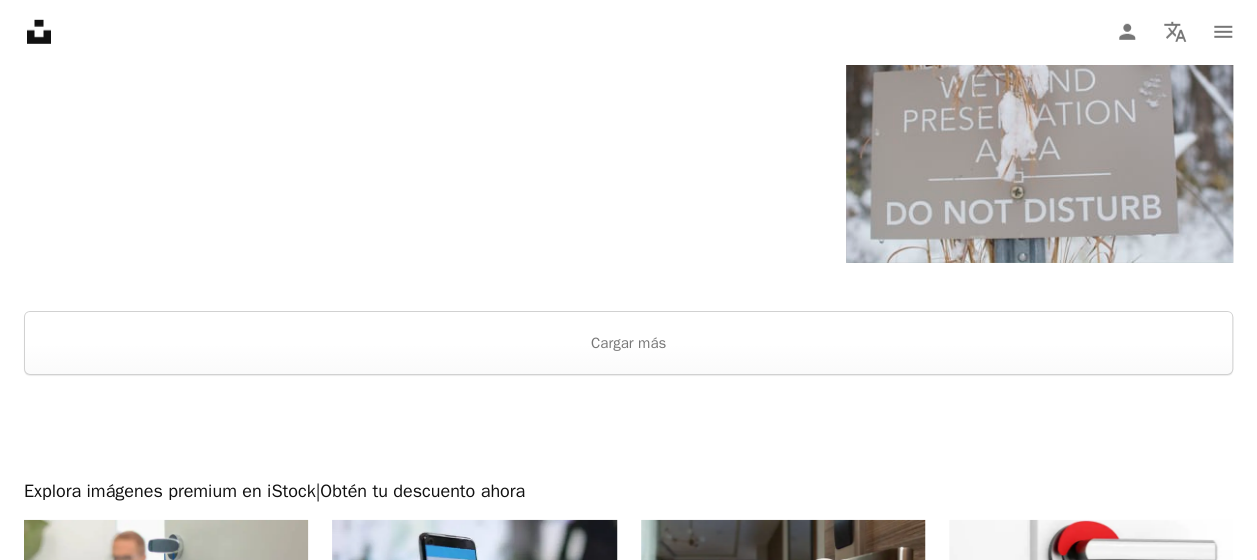 scroll, scrollTop: 3215, scrollLeft: 0, axis: vertical 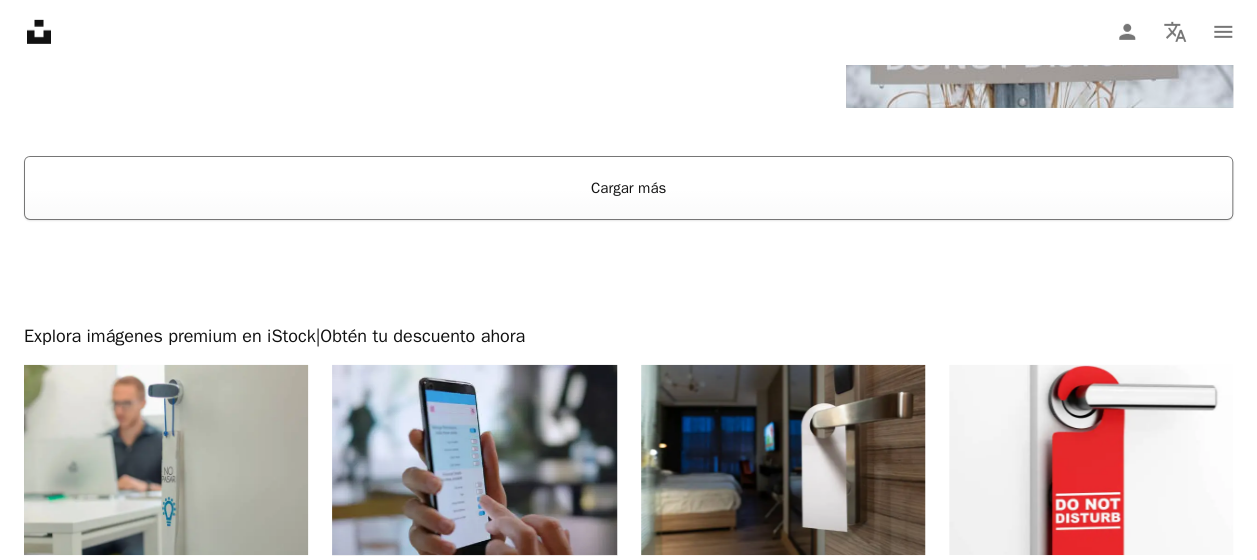 click on "Cargar más" at bounding box center [628, 188] 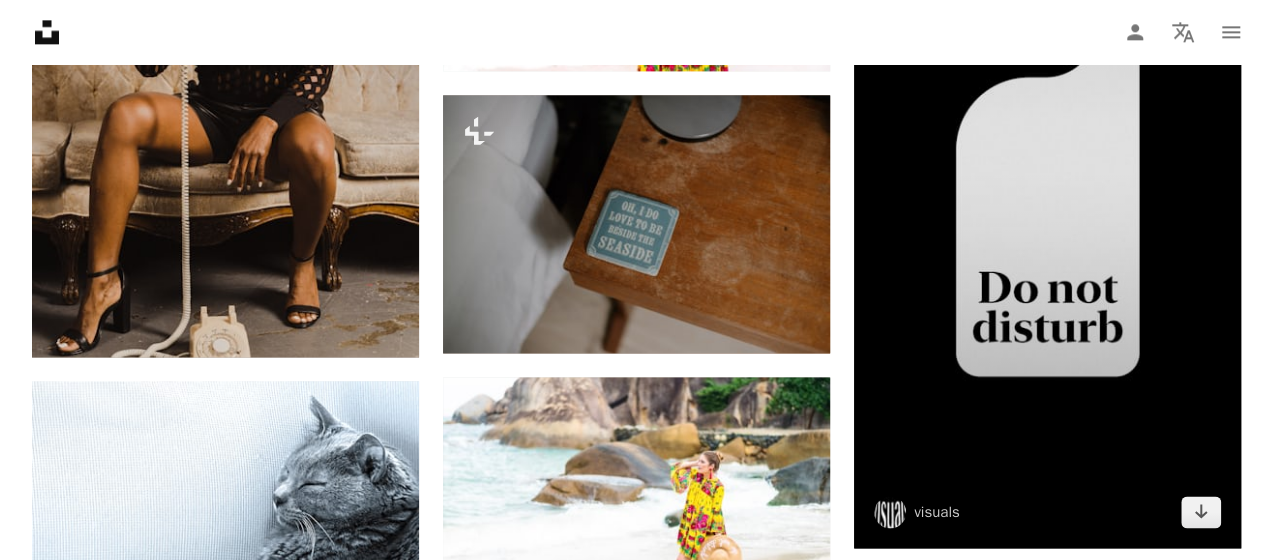 scroll, scrollTop: 1317, scrollLeft: 0, axis: vertical 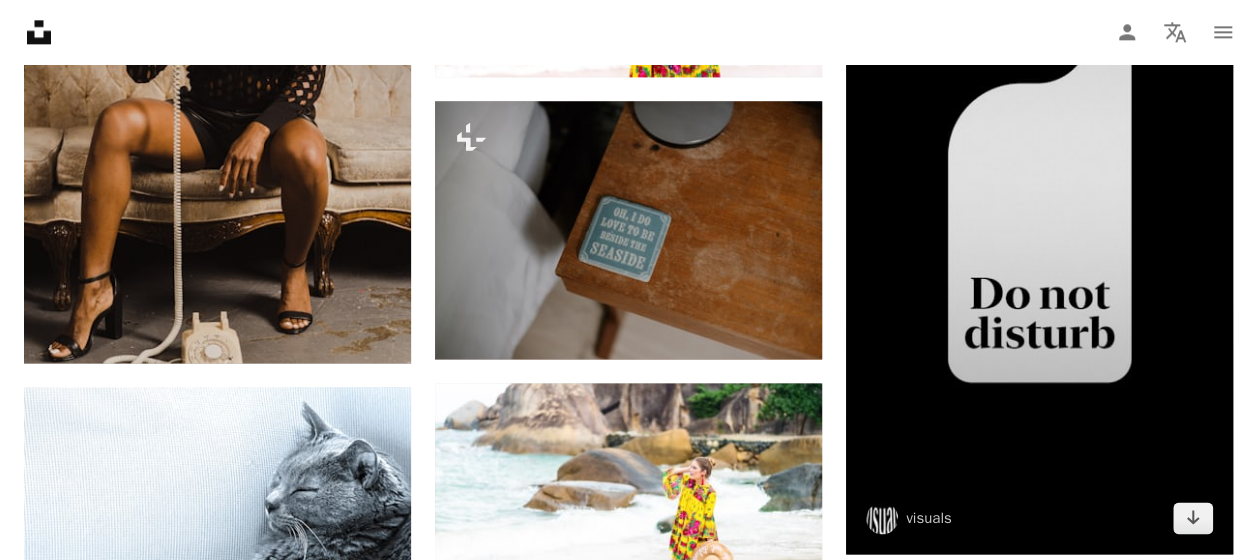 click at bounding box center [1039, 161] 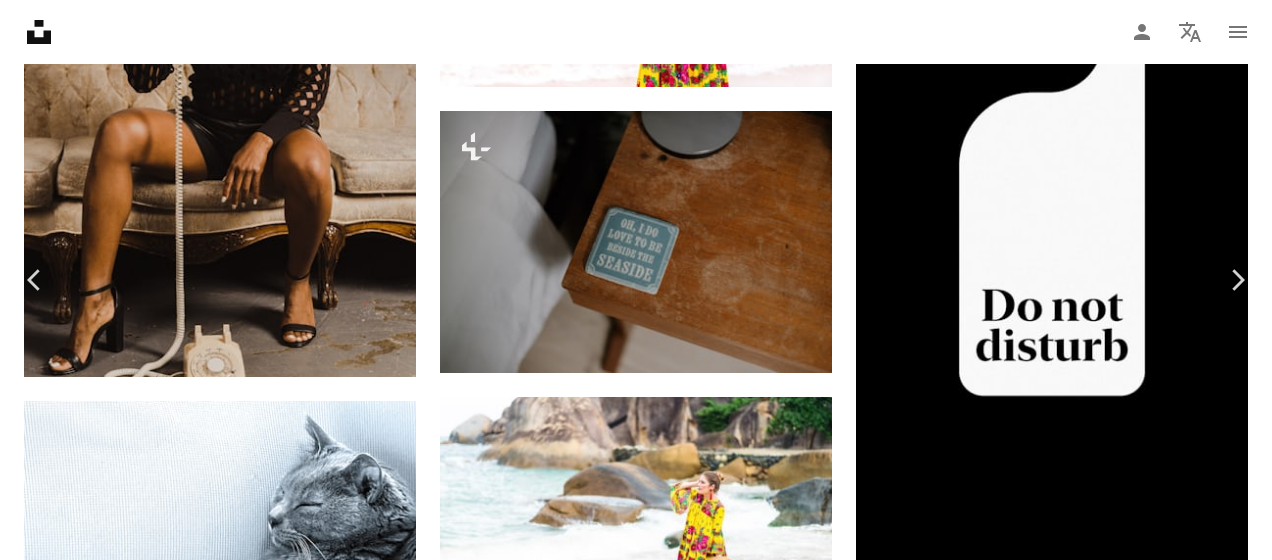 scroll, scrollTop: 1294, scrollLeft: 0, axis: vertical 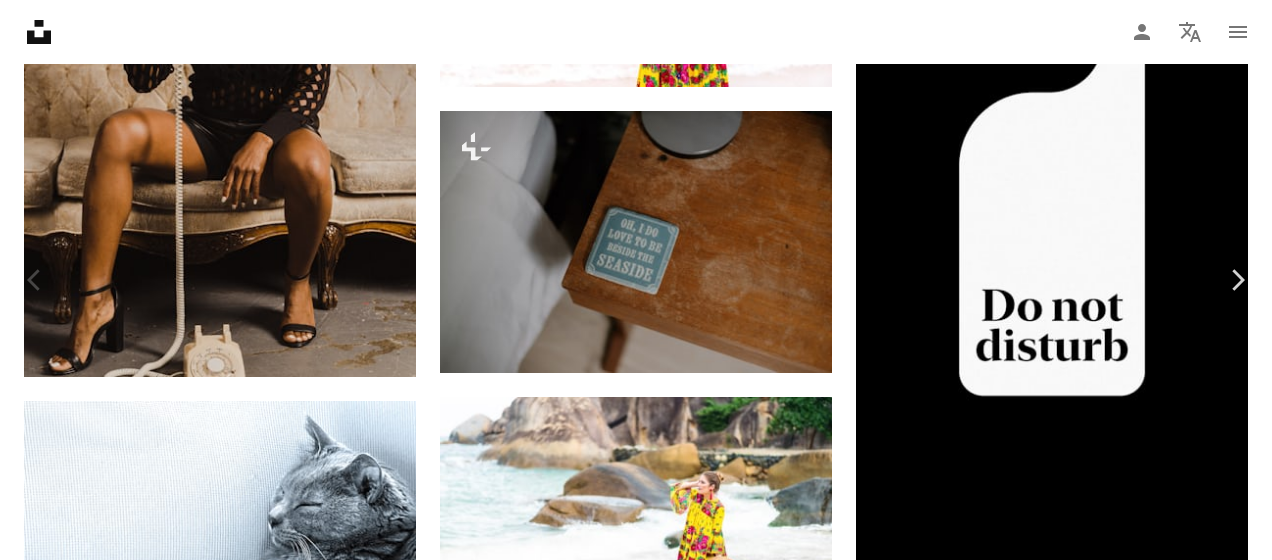 click on "An X shape" at bounding box center [20, 20] 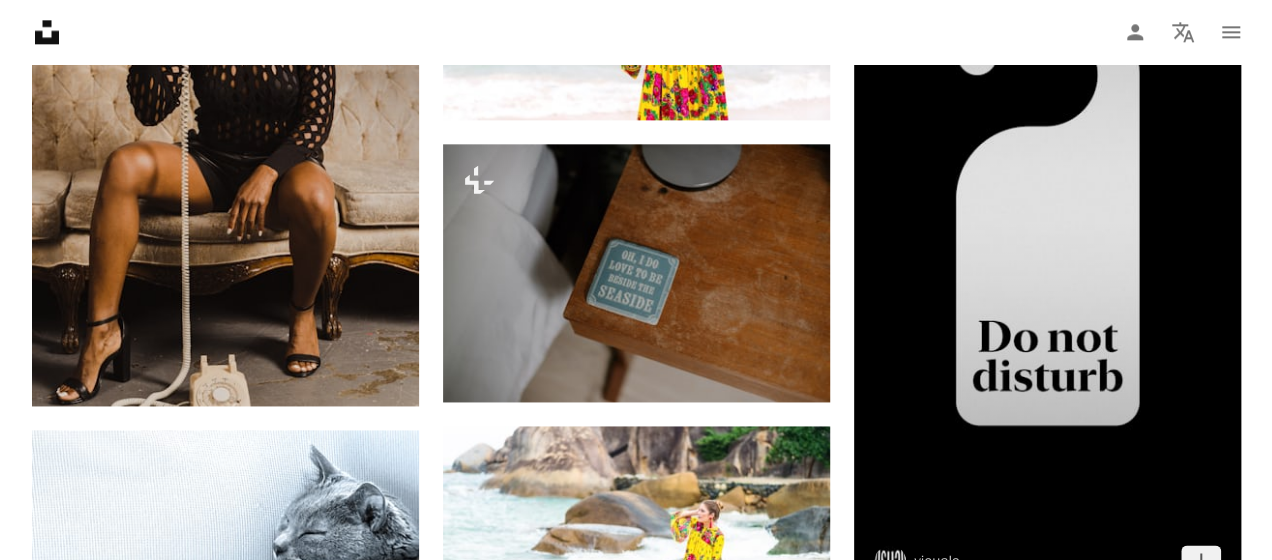 scroll, scrollTop: 1247, scrollLeft: 0, axis: vertical 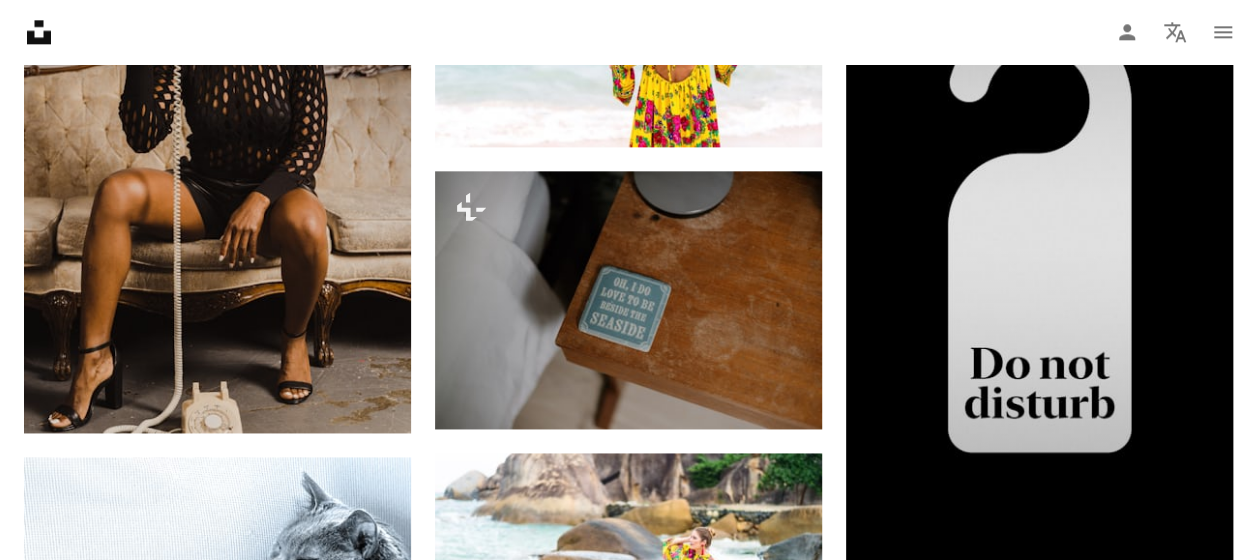 click at bounding box center [1039, 231] 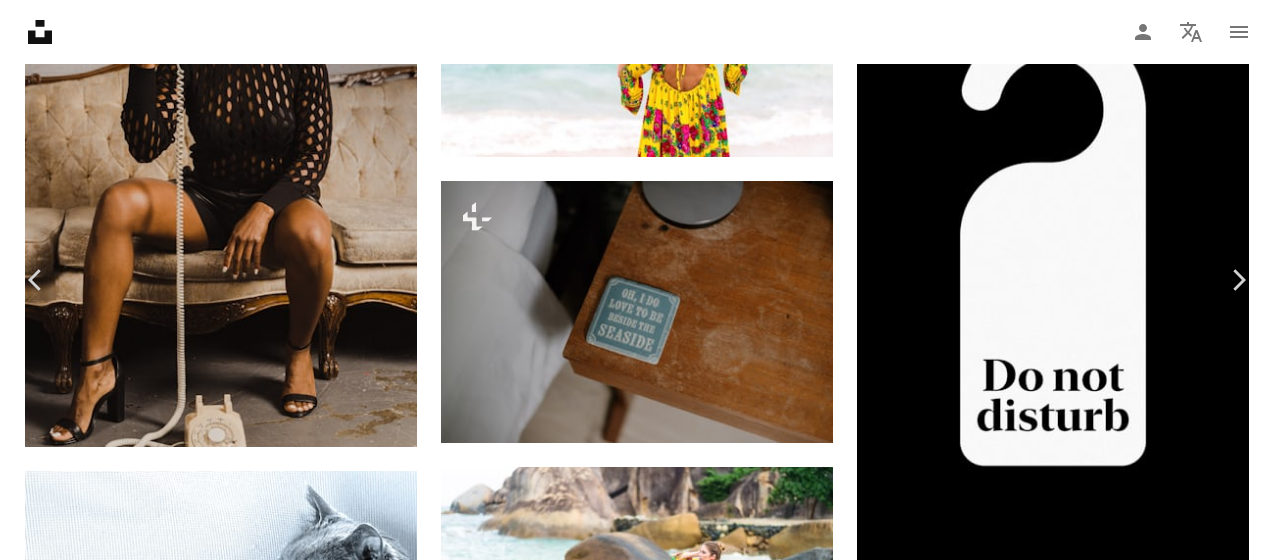scroll, scrollTop: 387, scrollLeft: 0, axis: vertical 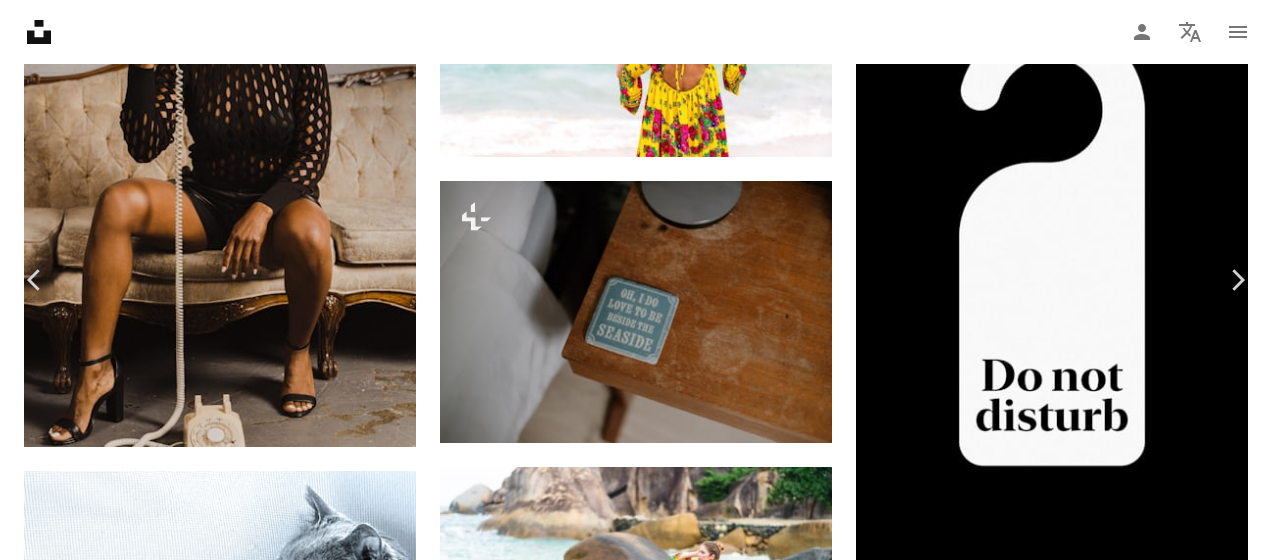 click on "Descargar gratis" at bounding box center (1066, 13632) 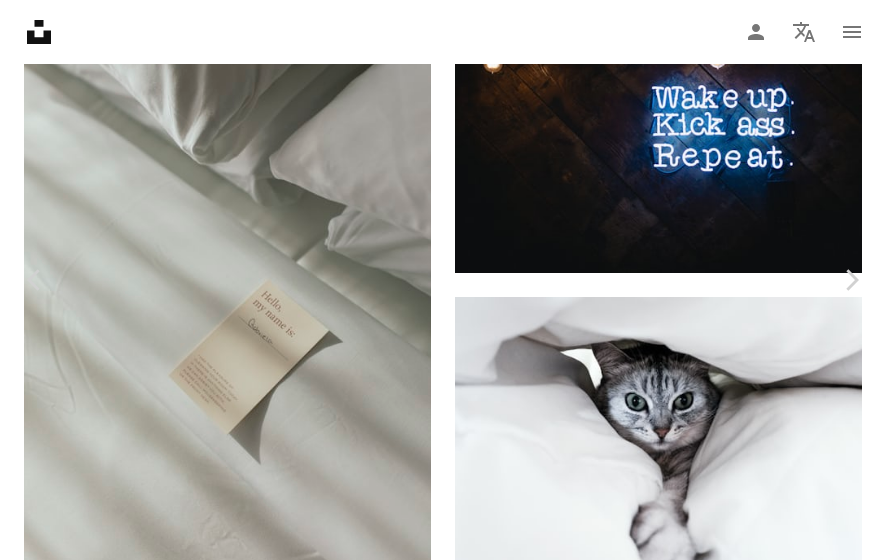 scroll, scrollTop: 59251, scrollLeft: 0, axis: vertical 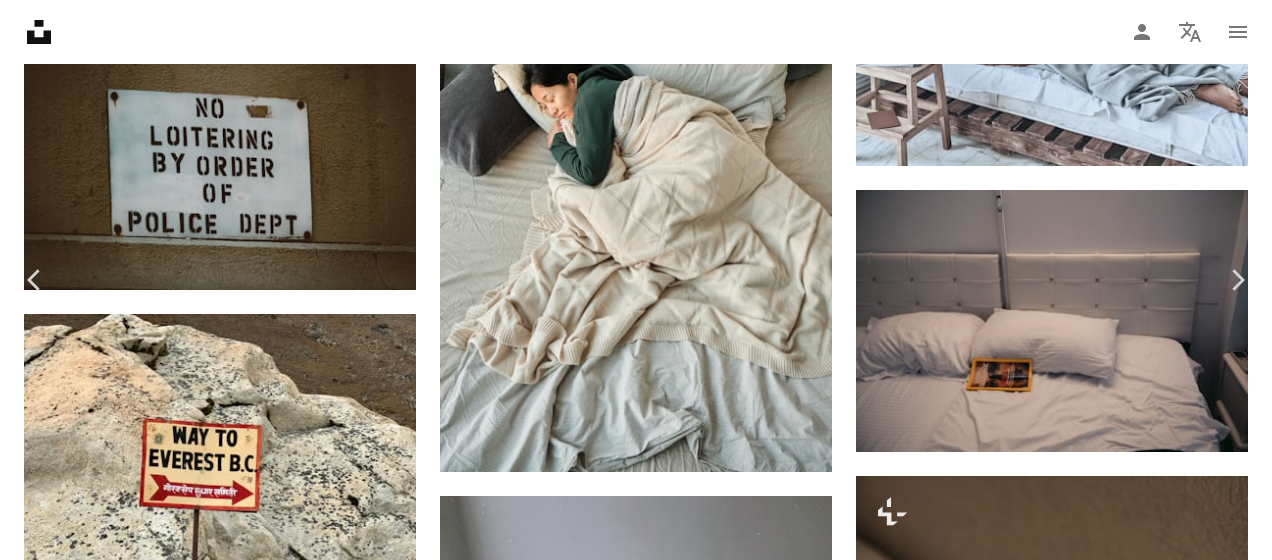 click on "An X shape" at bounding box center (20, 20) 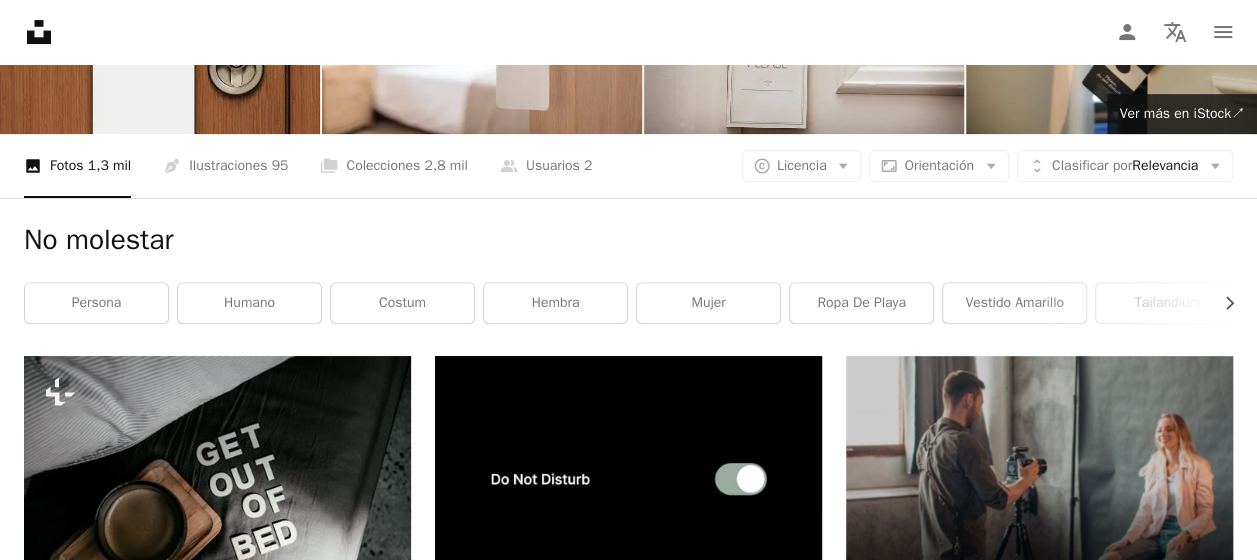 scroll, scrollTop: 0, scrollLeft: 0, axis: both 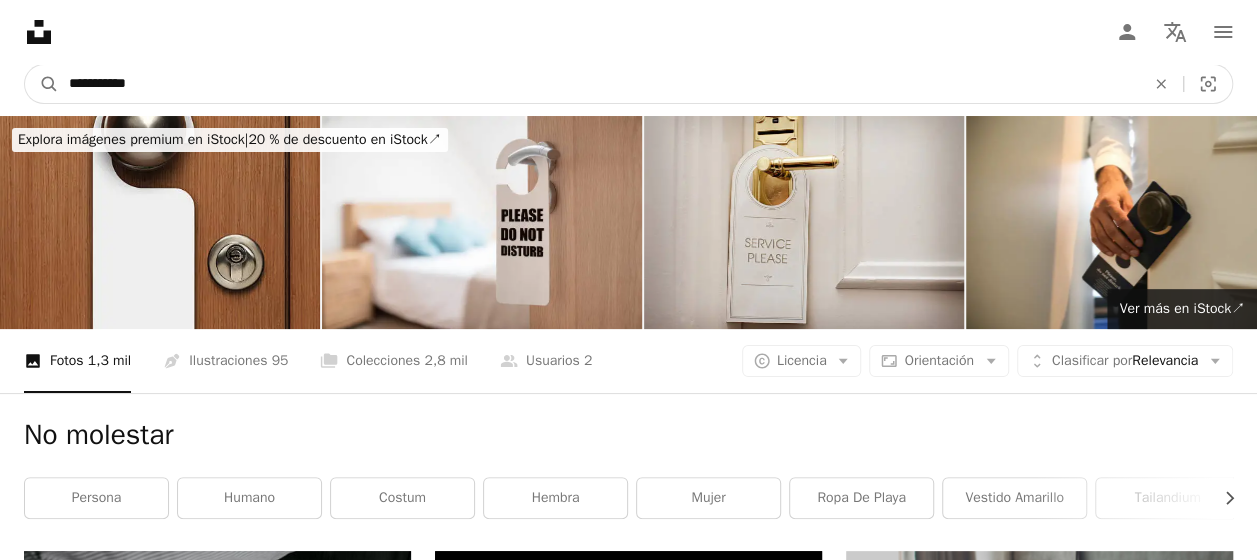 click on "**********" at bounding box center [599, 84] 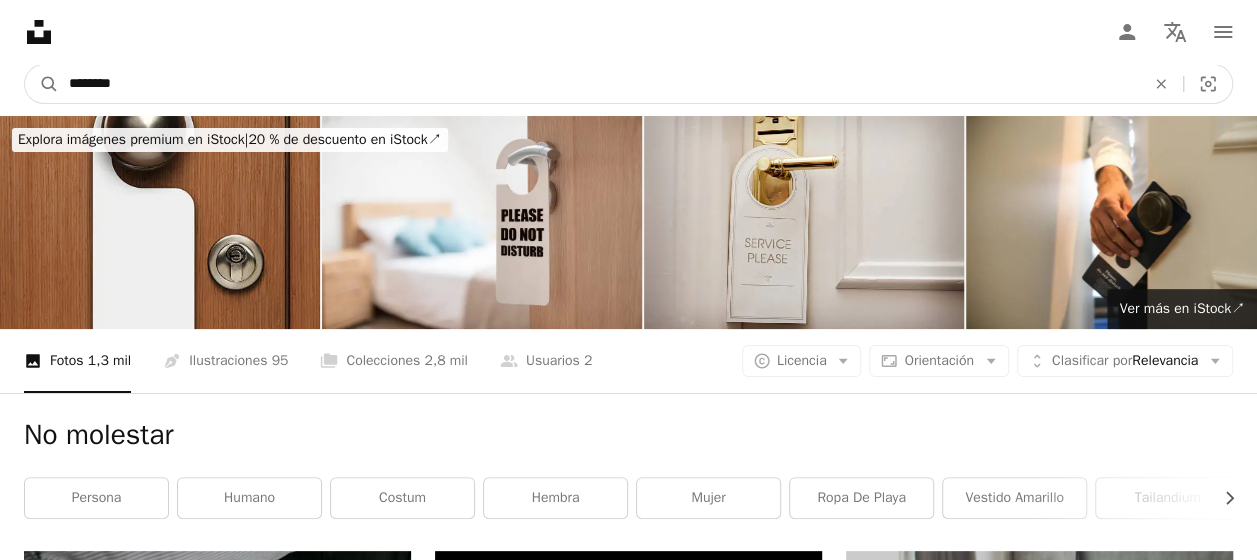 type on "********" 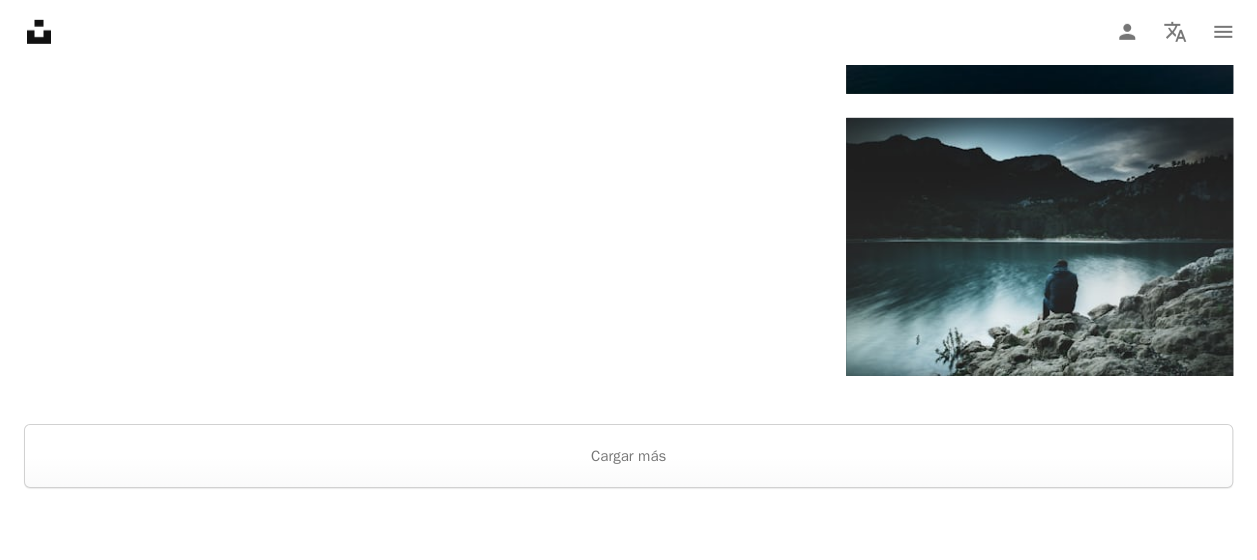 scroll, scrollTop: 3141, scrollLeft: 0, axis: vertical 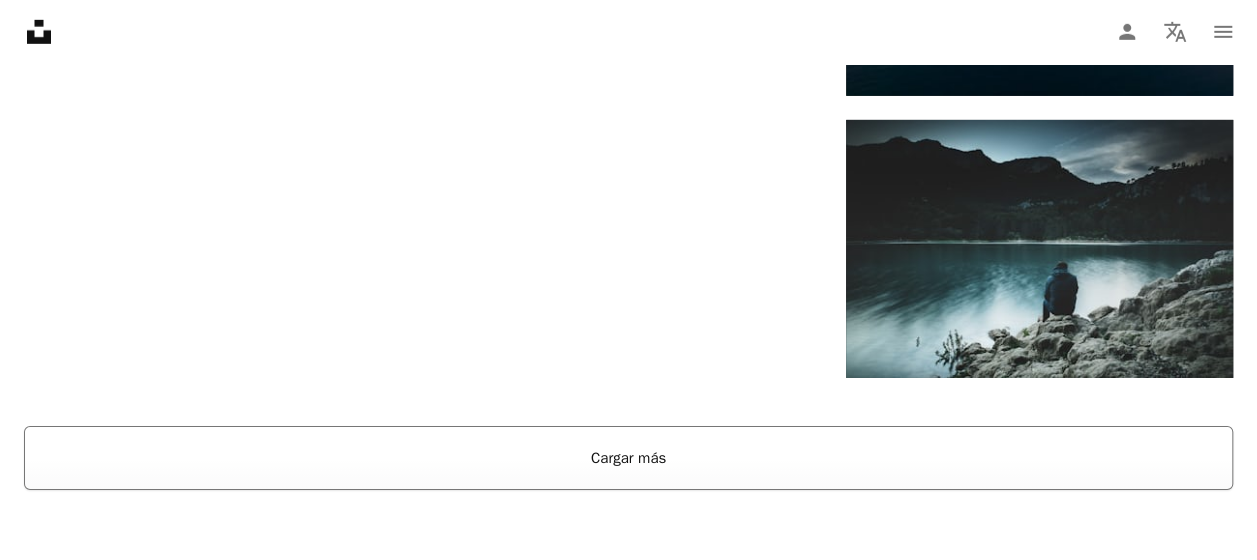 click on "Cargar más" at bounding box center [628, 458] 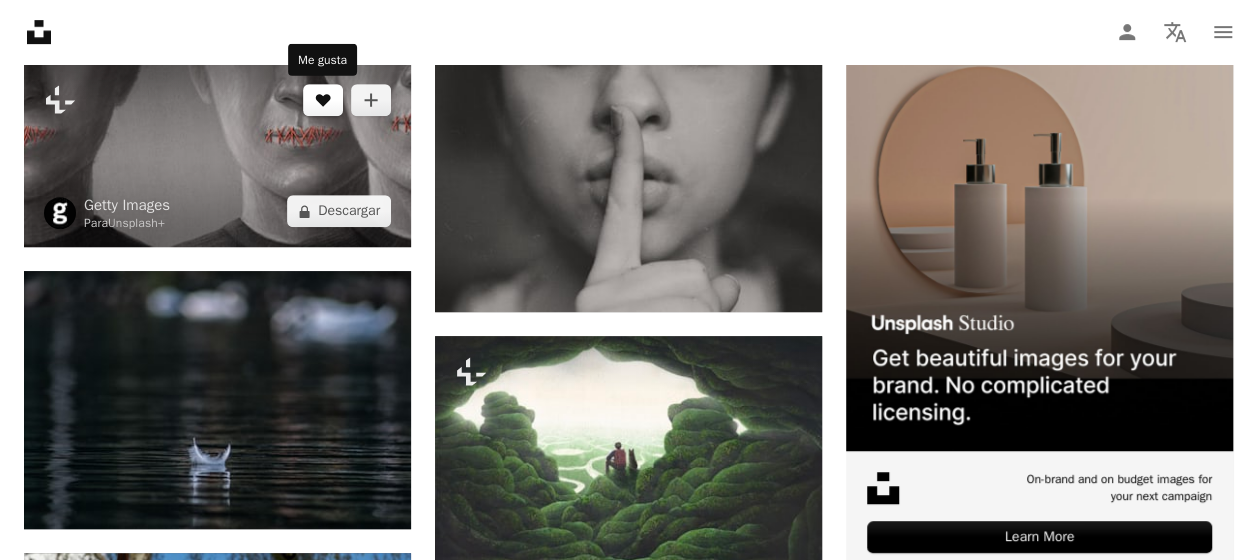 scroll, scrollTop: 0, scrollLeft: 0, axis: both 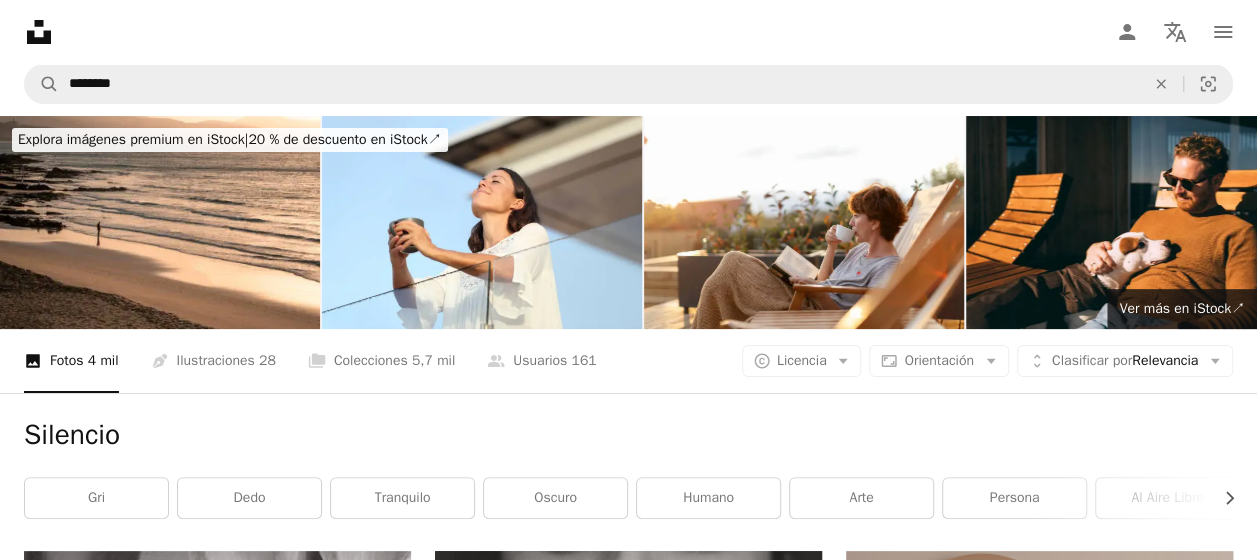 click on "Unsplash logo Página de inicio de Unsplash A photo Pen Tool A compass A stack of folders Download Person Localization icon navigation menu" at bounding box center [628, 32] 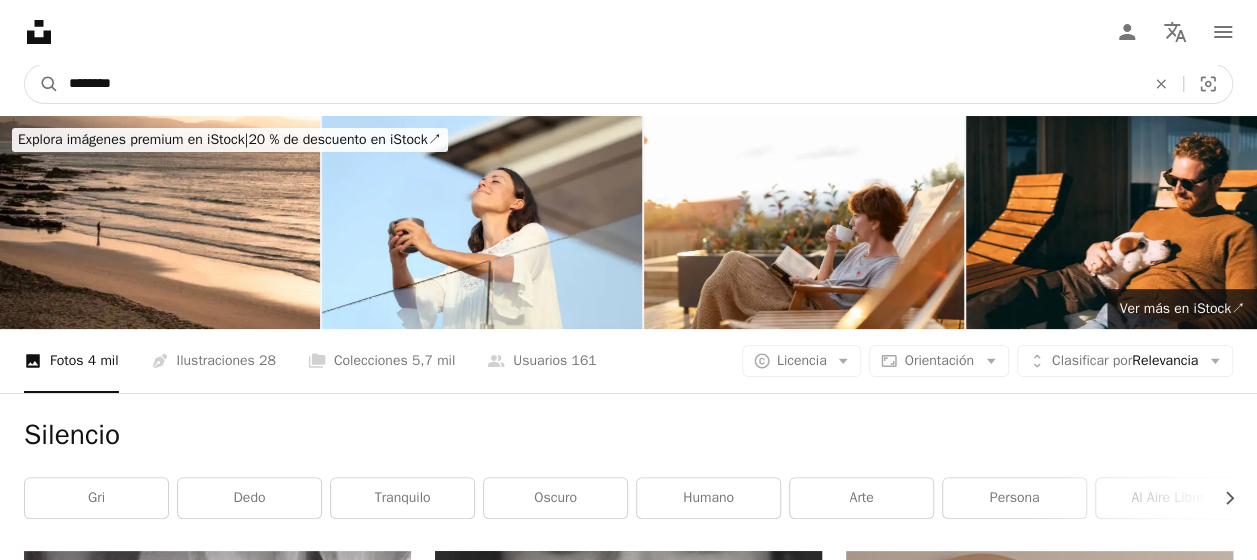 click on "********" at bounding box center (599, 84) 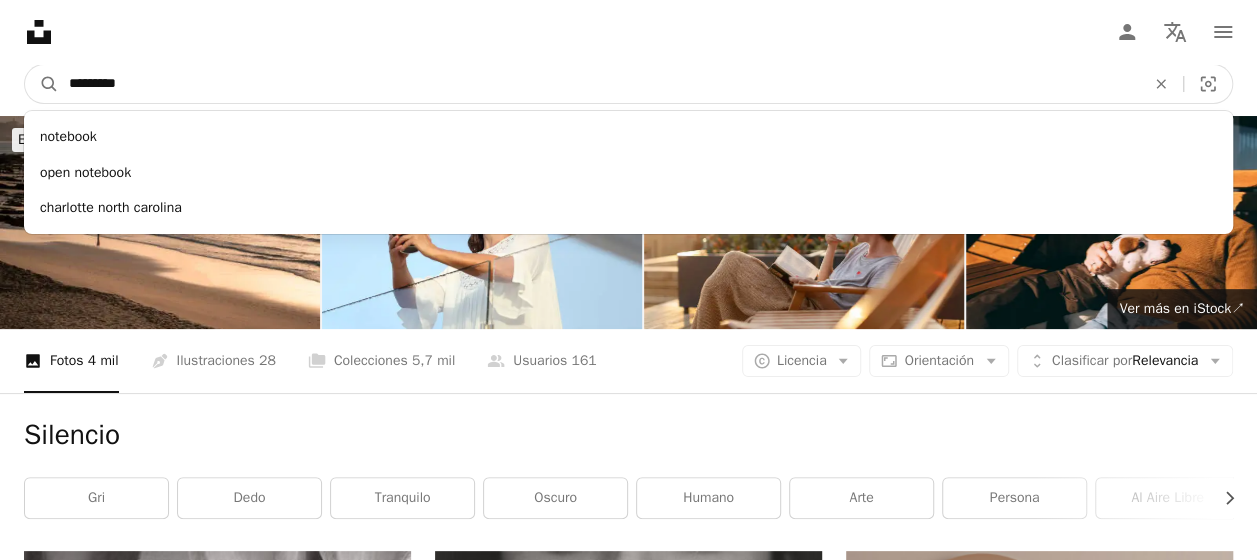 type on "**********" 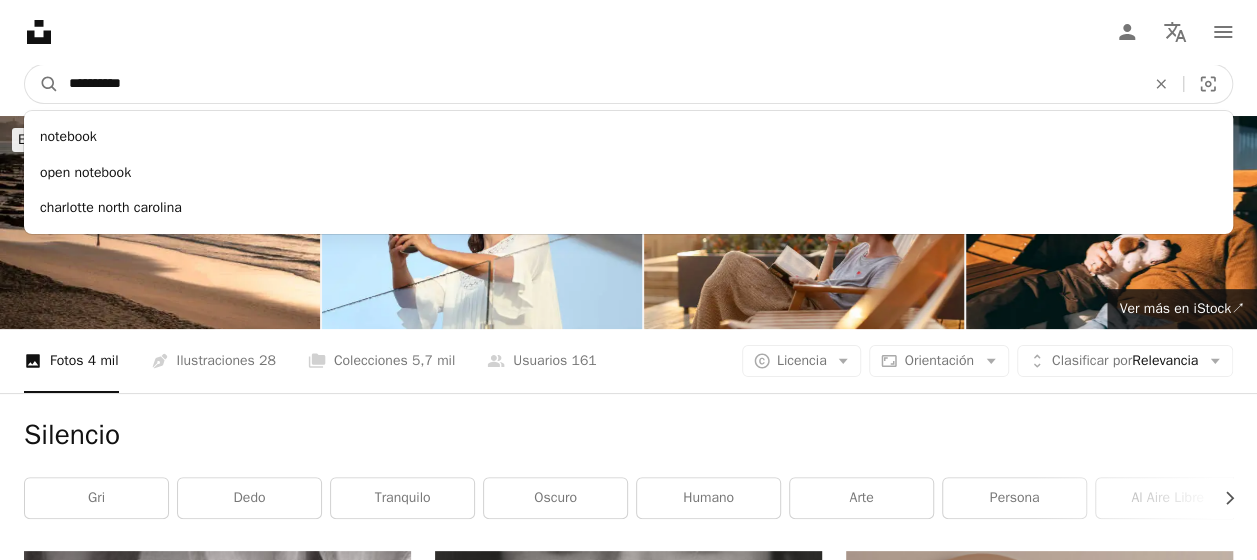 click on "A magnifying glass" at bounding box center (42, 84) 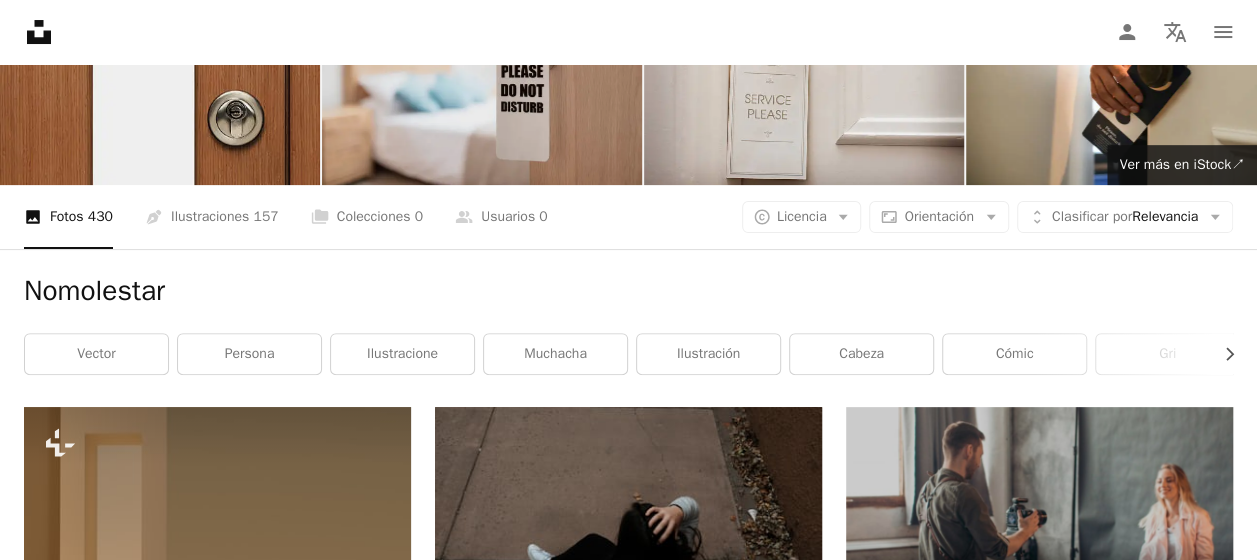 scroll, scrollTop: 0, scrollLeft: 0, axis: both 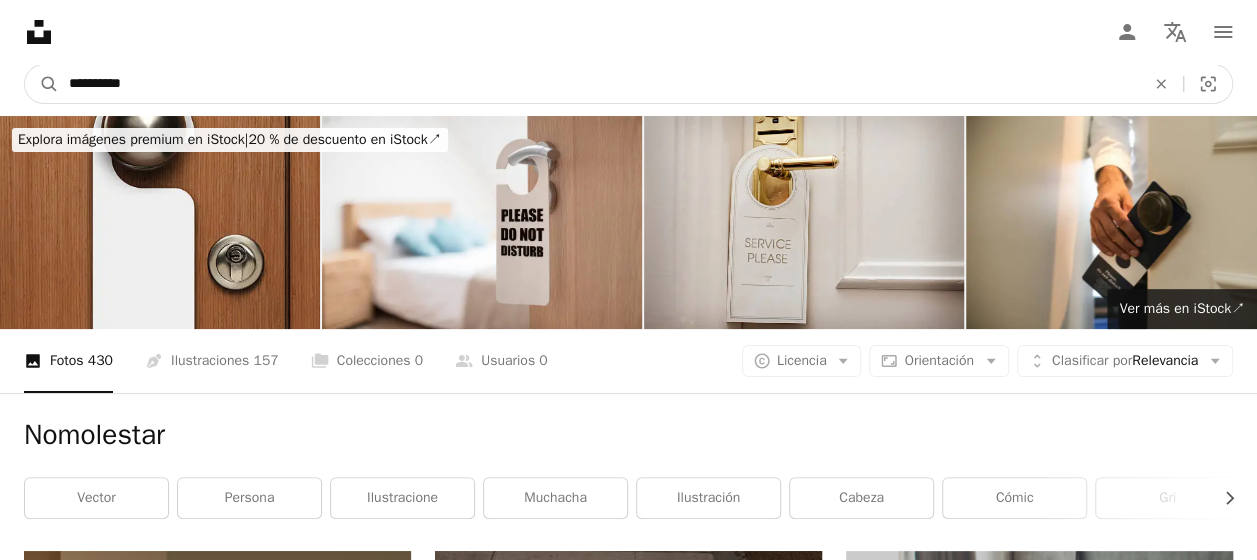 click on "**********" at bounding box center (599, 84) 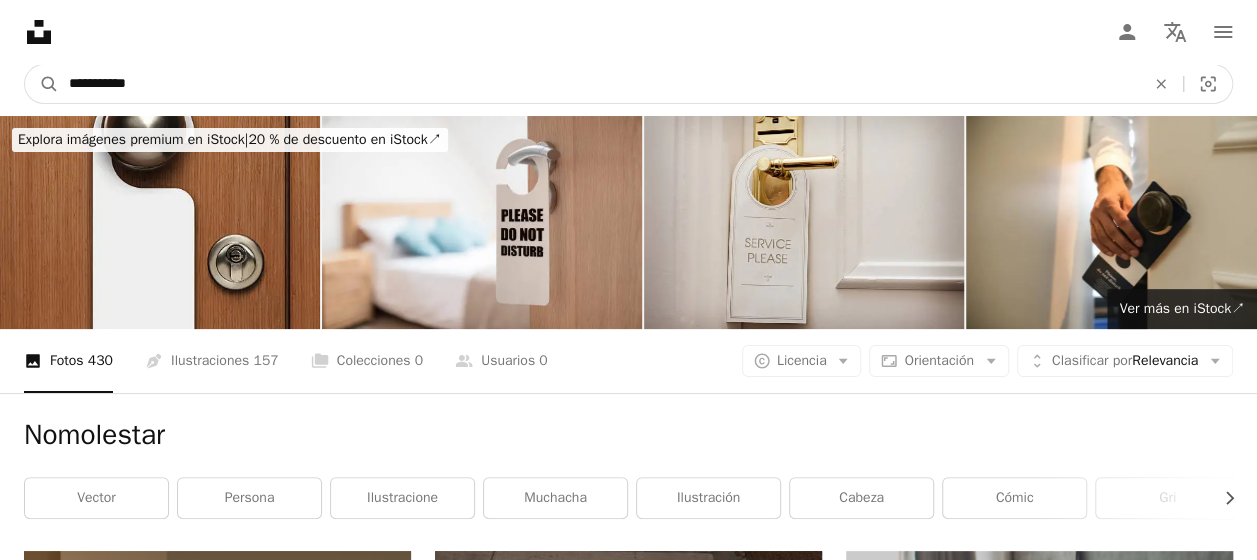 type on "**********" 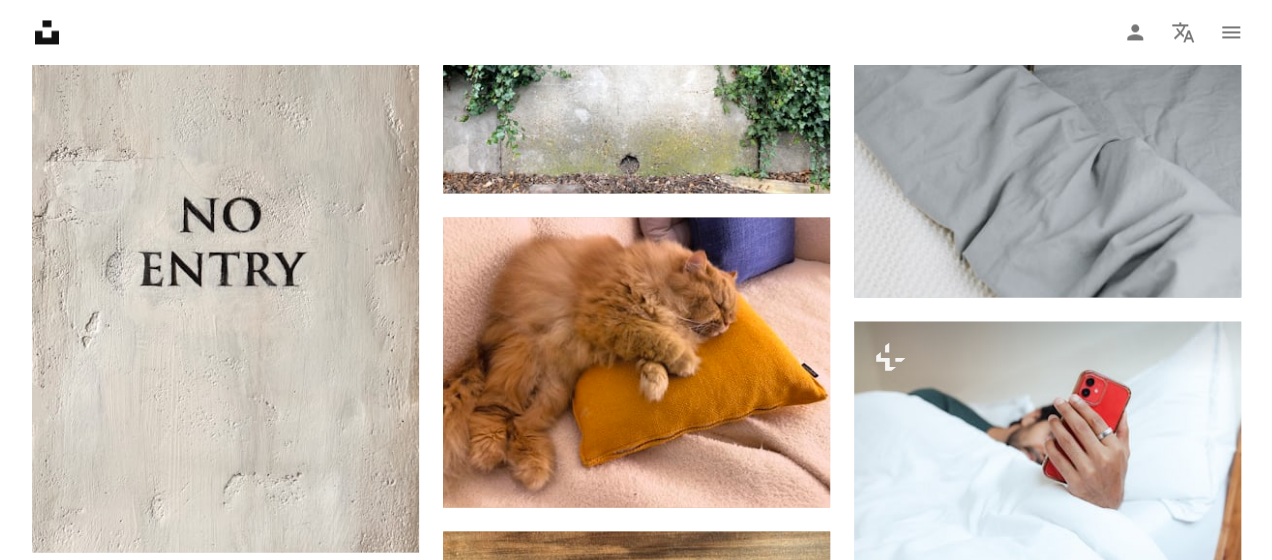 scroll, scrollTop: 5385, scrollLeft: 0, axis: vertical 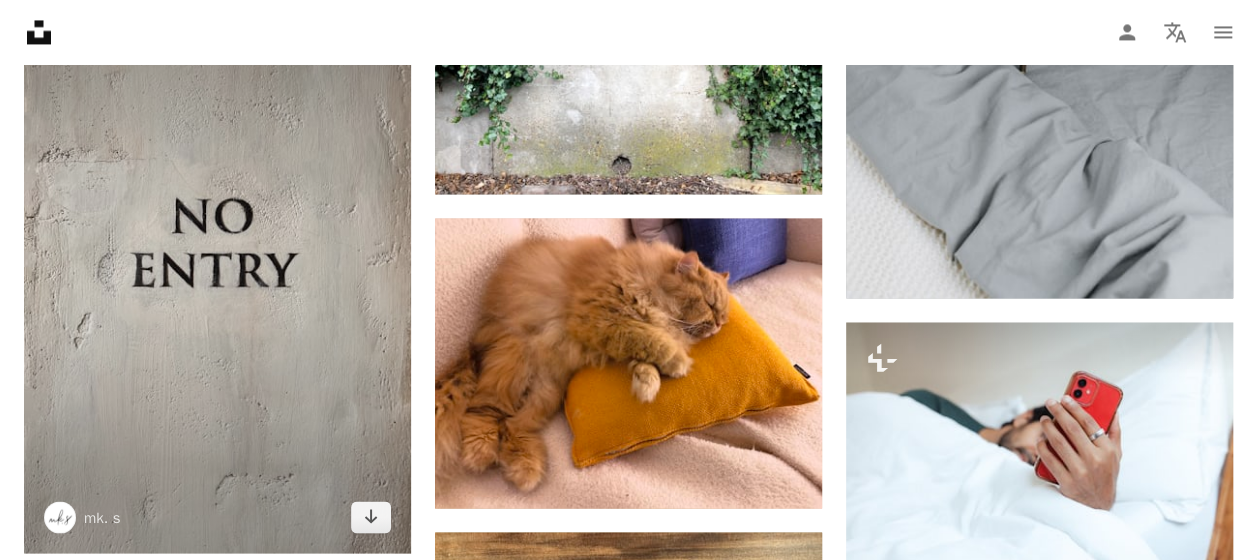 click at bounding box center (217, 255) 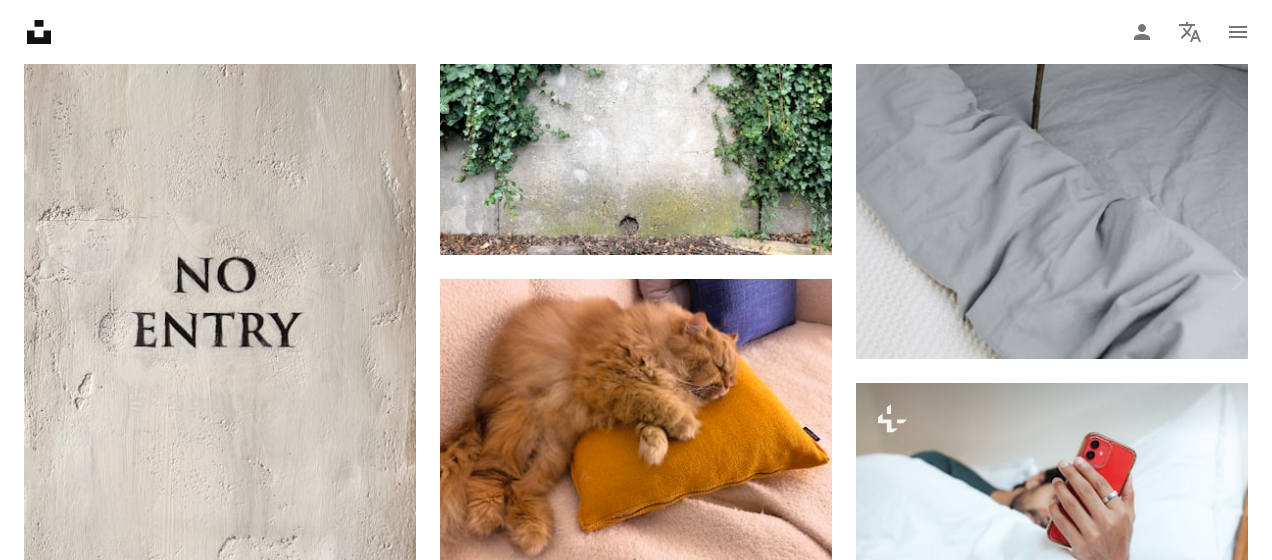 scroll, scrollTop: 309, scrollLeft: 0, axis: vertical 